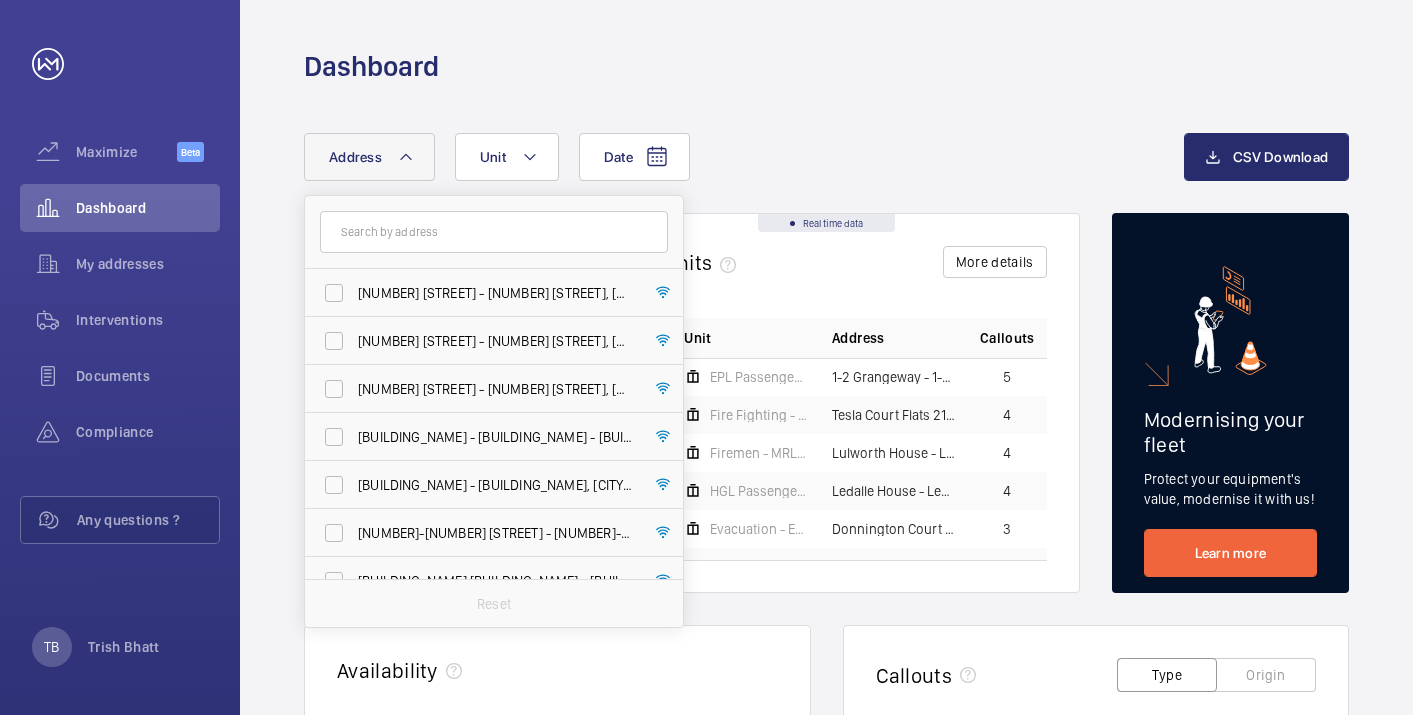 scroll, scrollTop: 0, scrollLeft: 0, axis: both 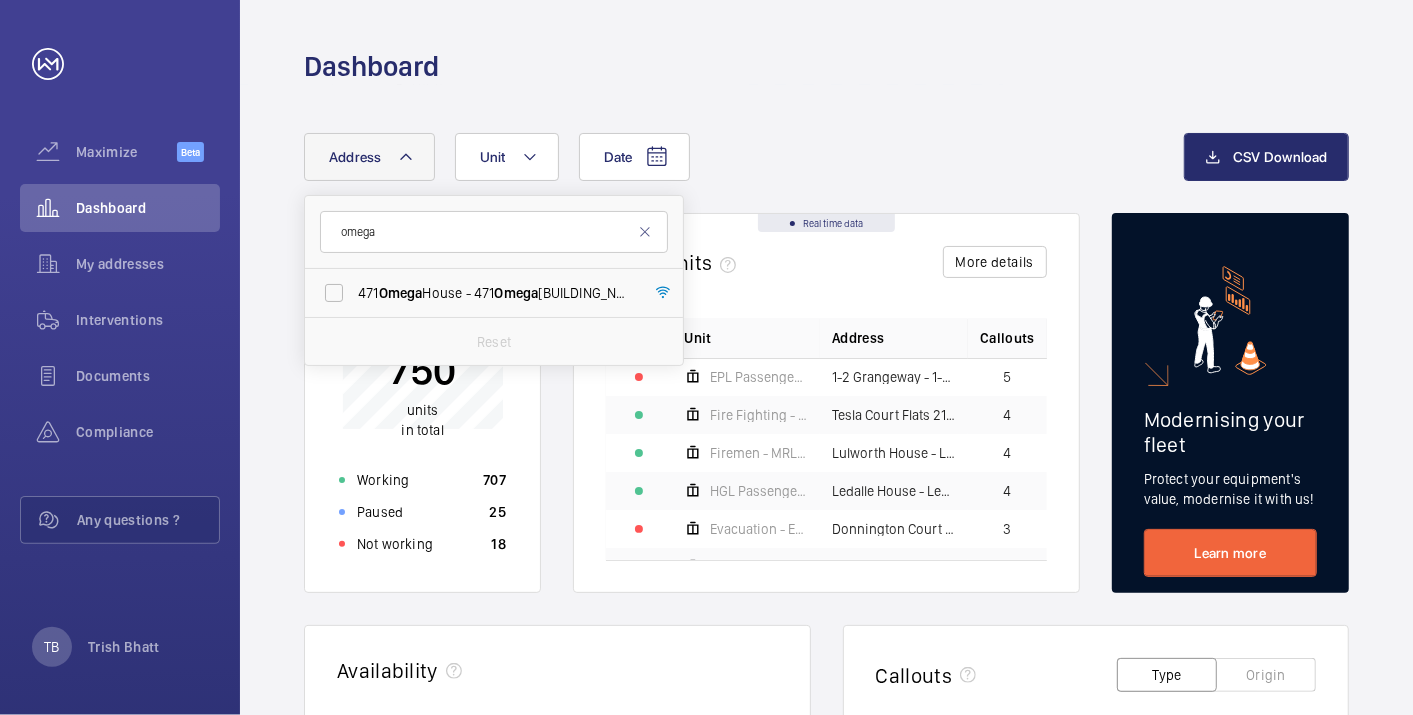 type on "omega" 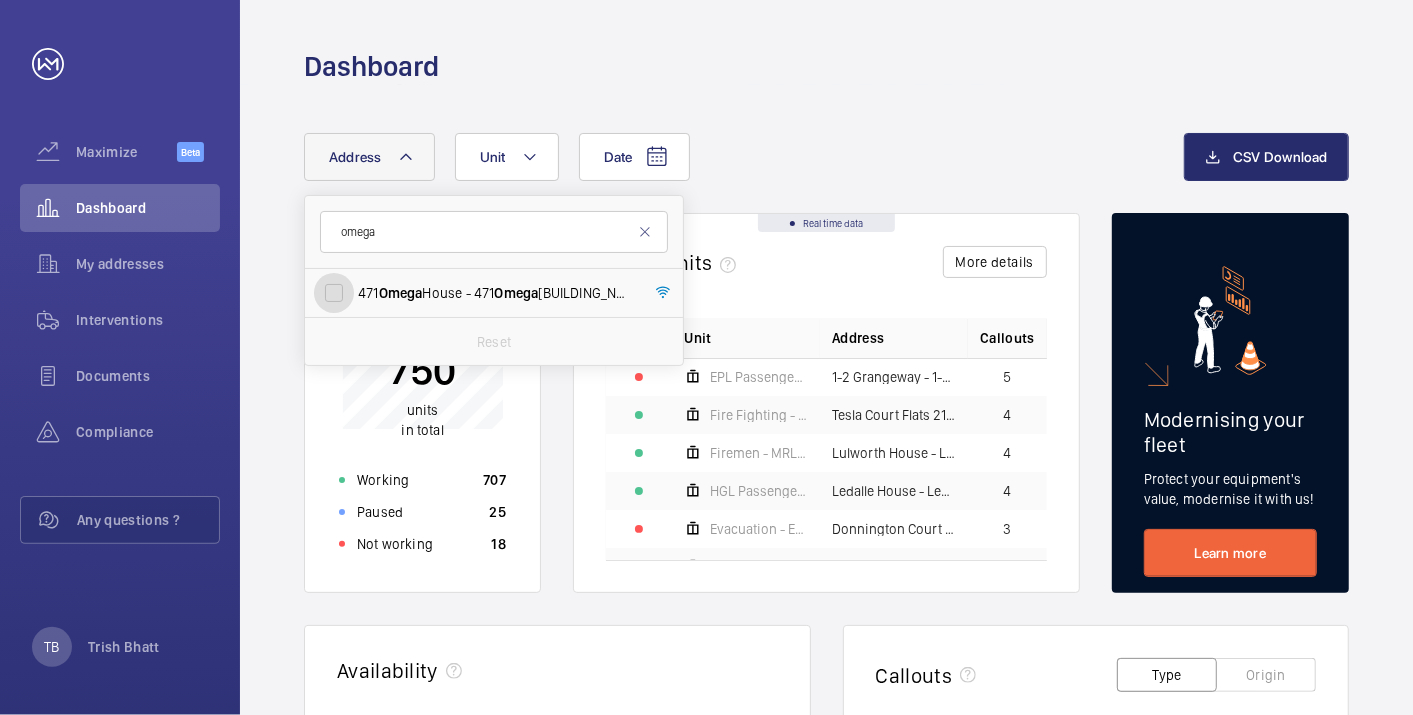 click on "[NUMBER] [BUILDING_NAME] - [NUMBER] [BUILDING_NAME], [CITY] [POSTAL_CODE]" at bounding box center [334, 293] 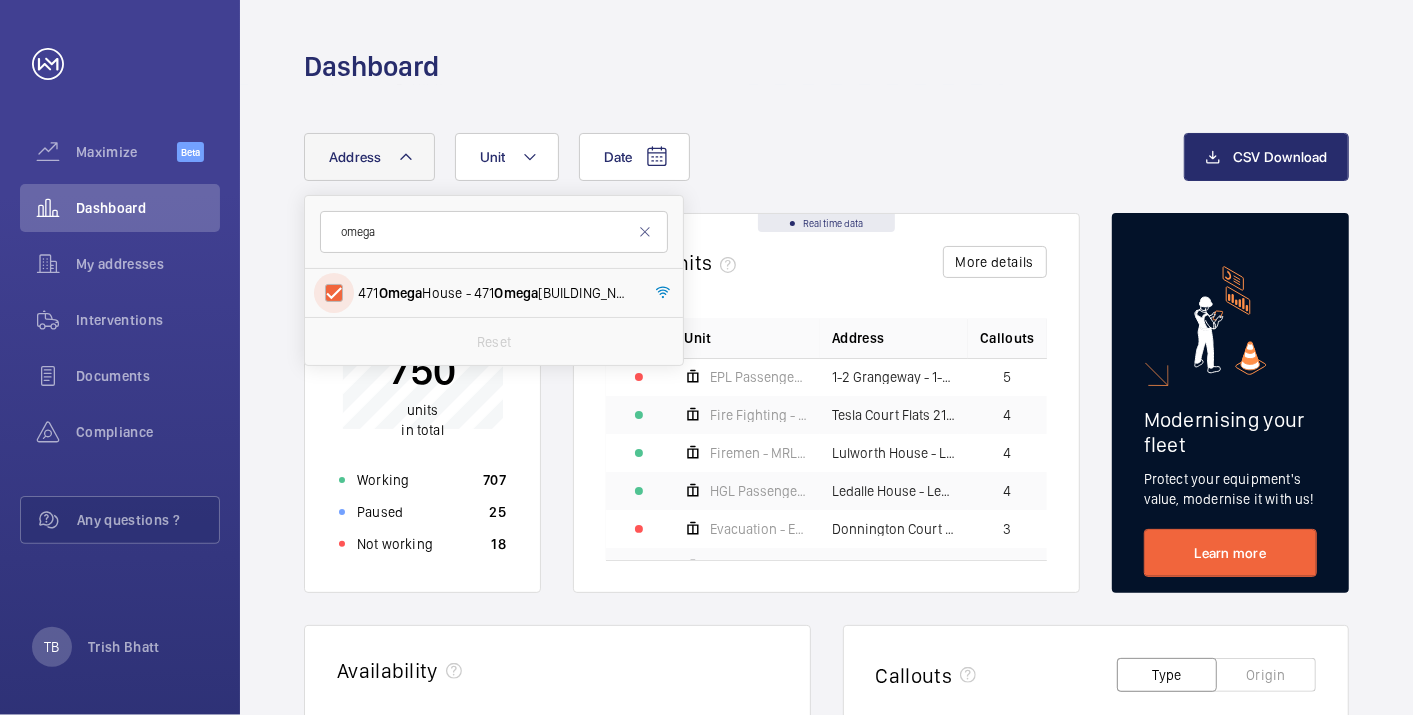 checkbox on "true" 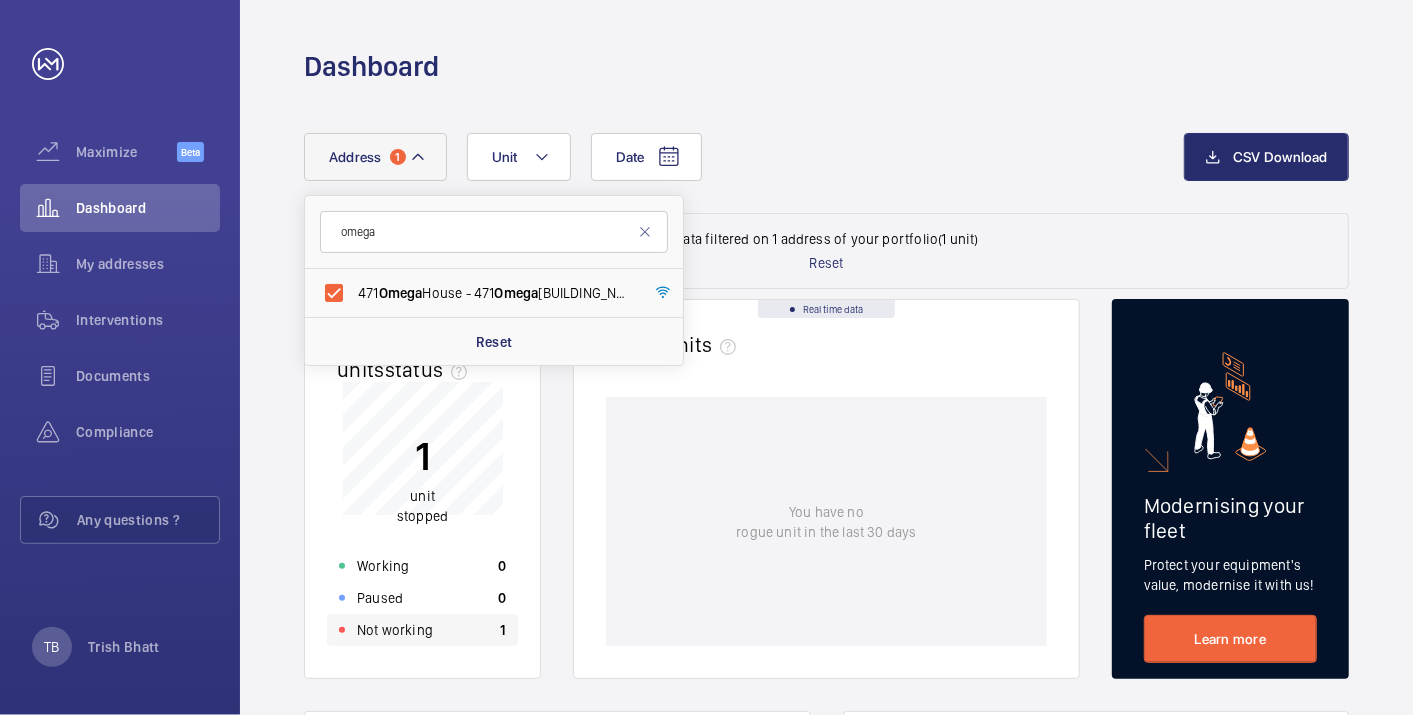 click on "Not working" 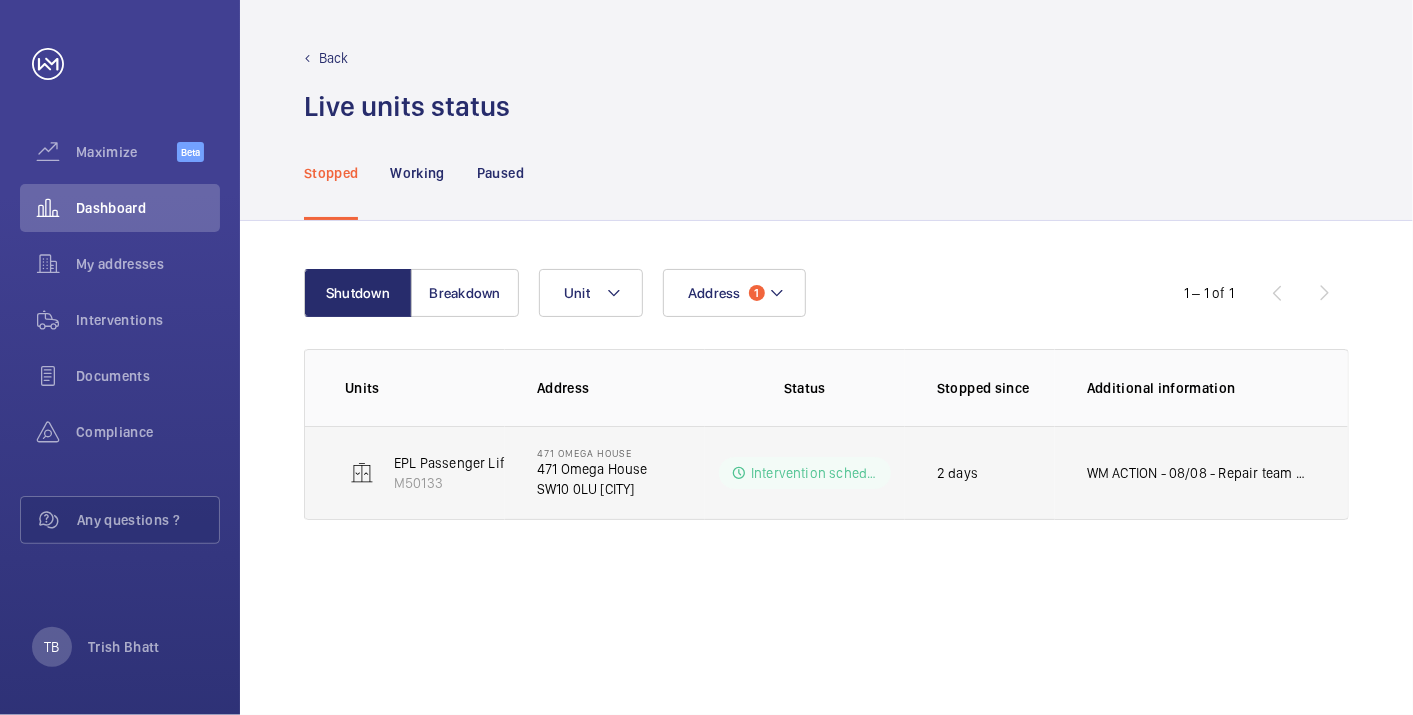 click on "WM ACTION - 08/08 - Repair team on site today
07/08 - Repair team booked into site tomorrow
07/08 - Repair team required for car Alignment
06/08 - Follow up today
05/08 - Attended site, follow up required for noise in travel" 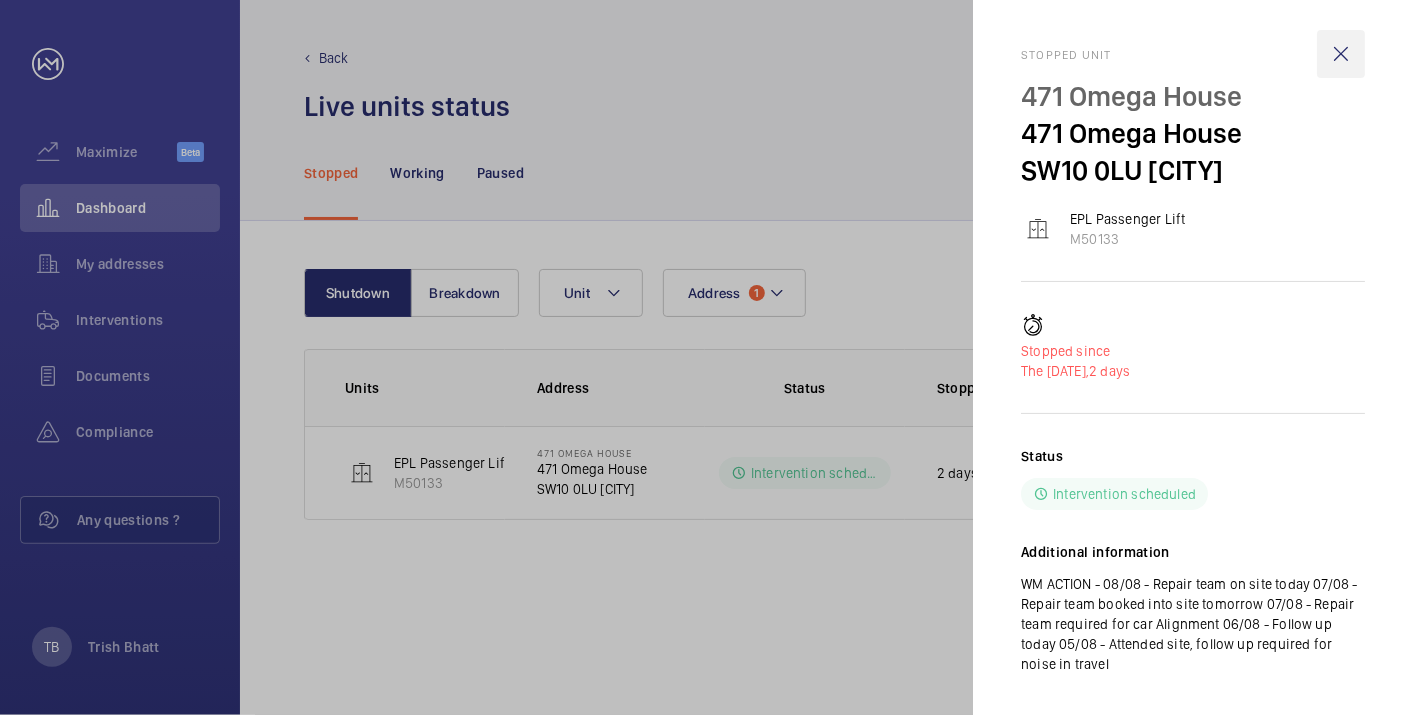 click 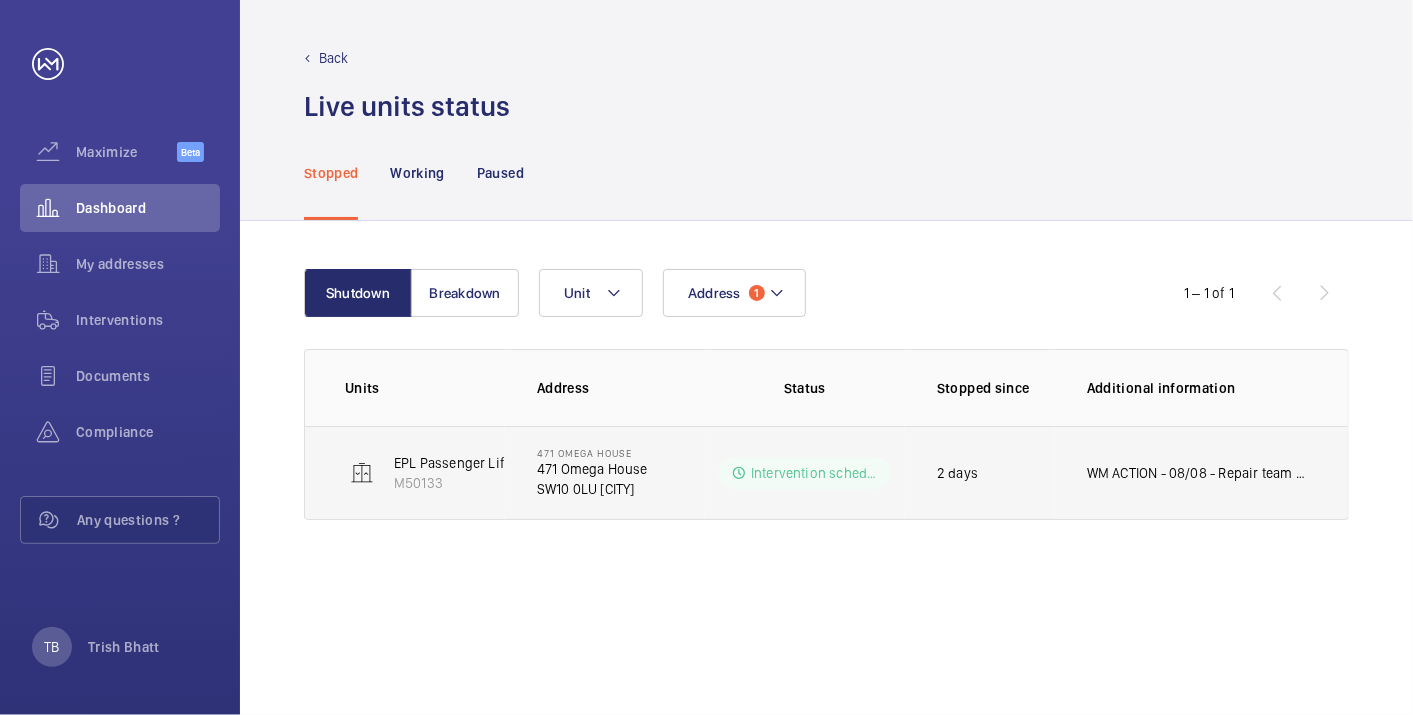 click on "471 Omega House" 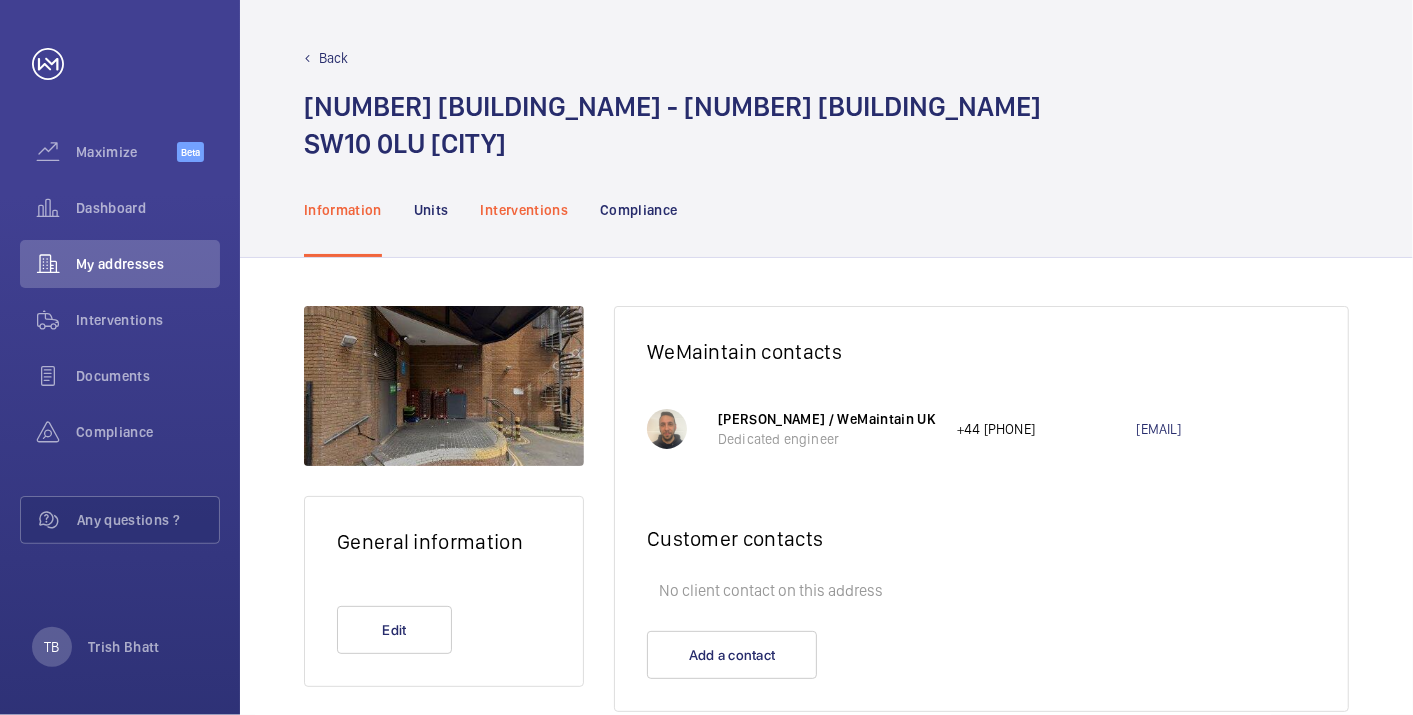 click on "Interventions" 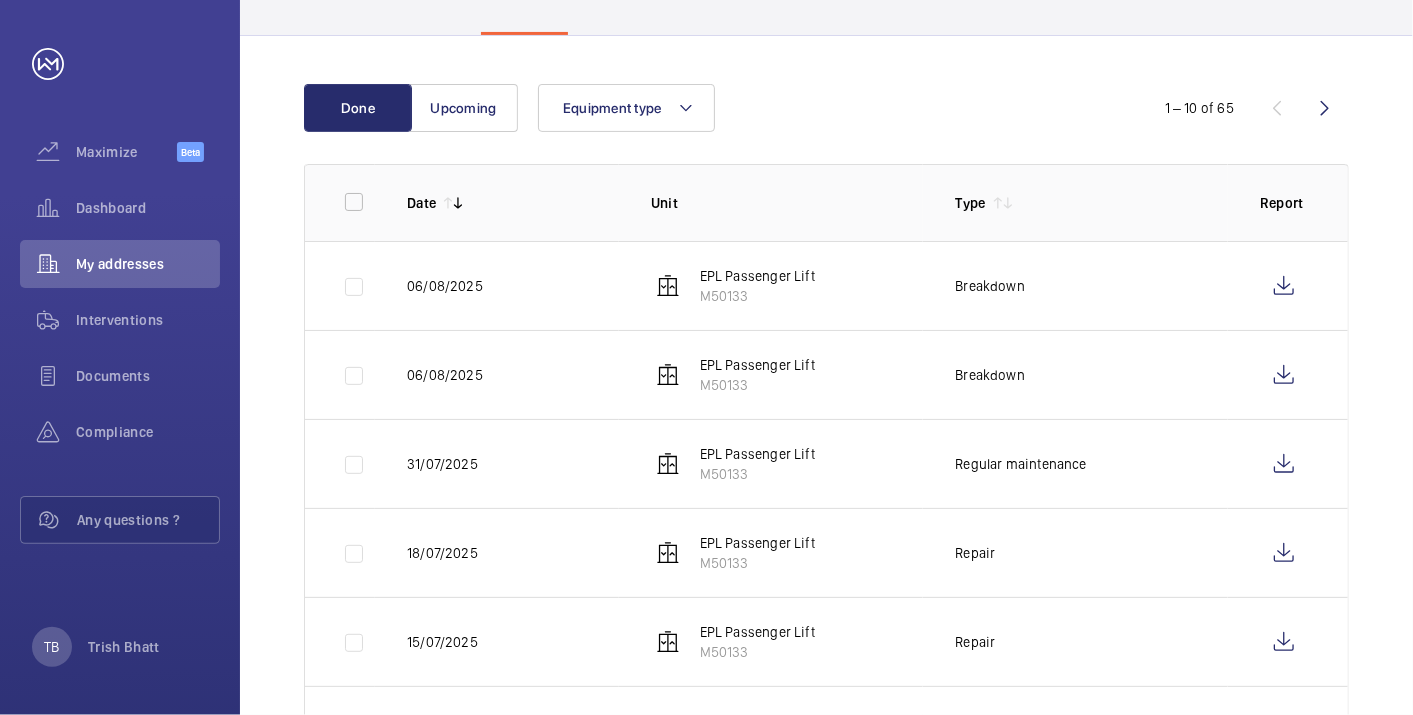 scroll, scrollTop: 0, scrollLeft: 0, axis: both 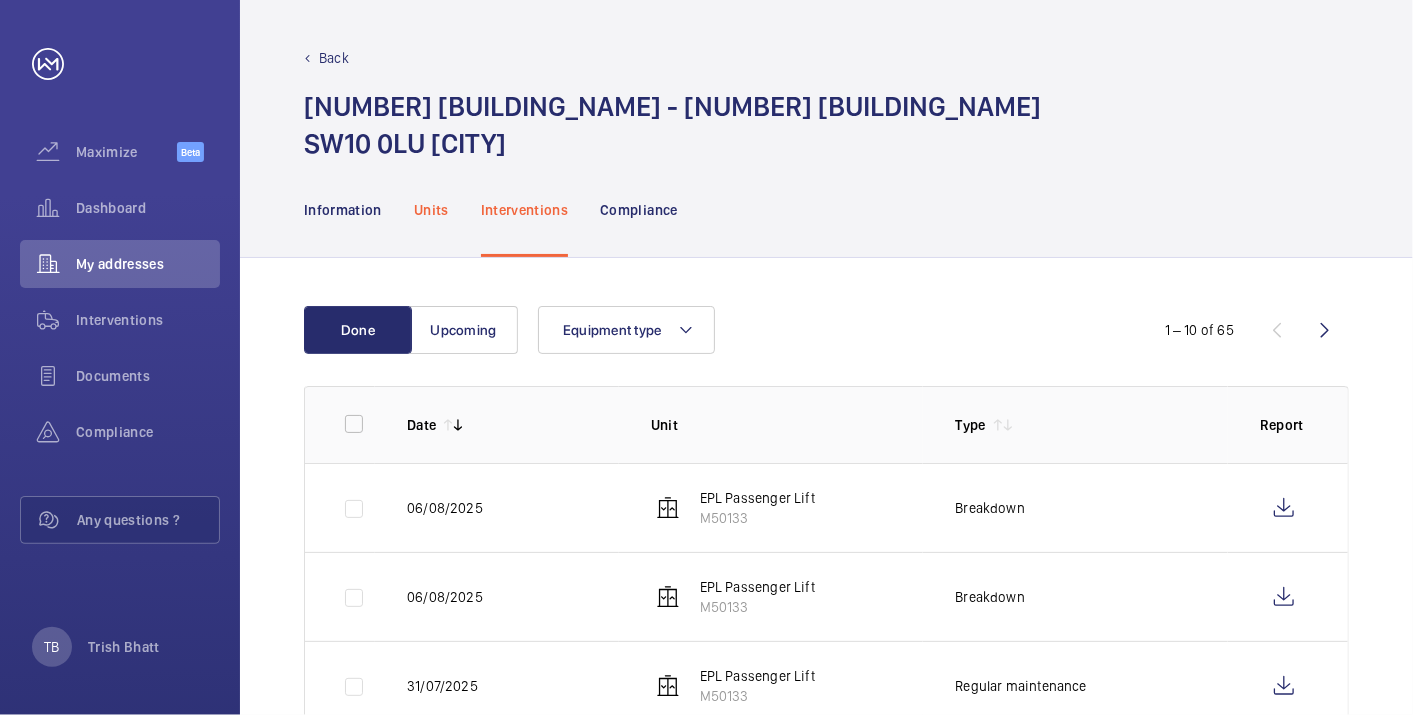 click on "Units" 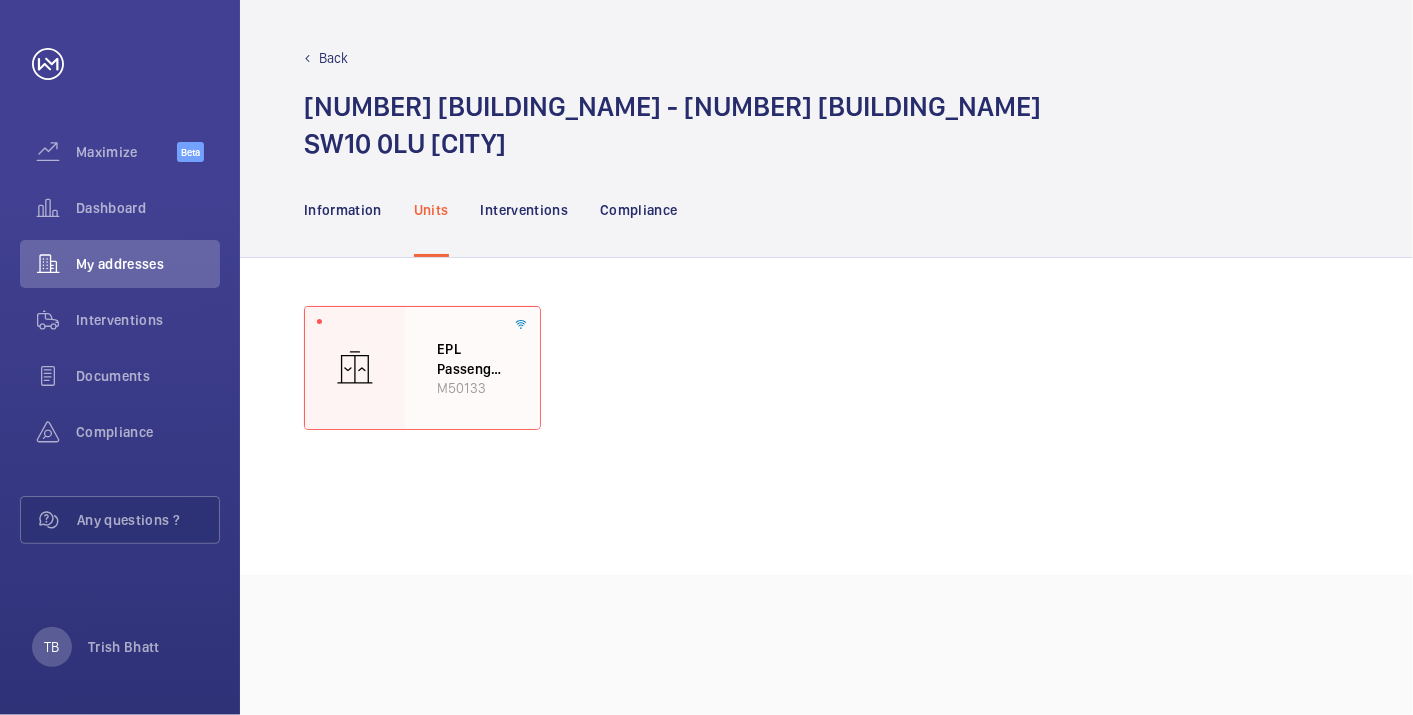 click on "EPL Passenger Lift" 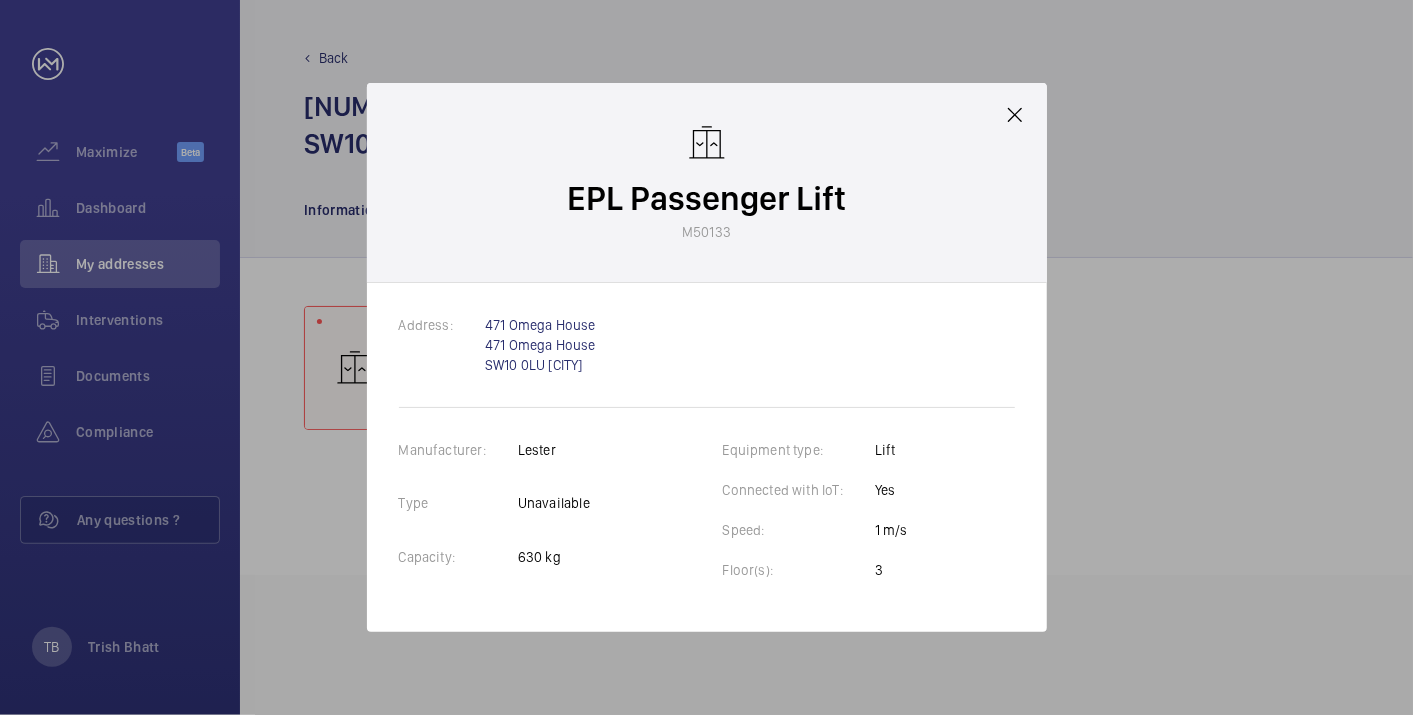 click on "EPL Passenger Lift
M50133" at bounding box center (707, 183) 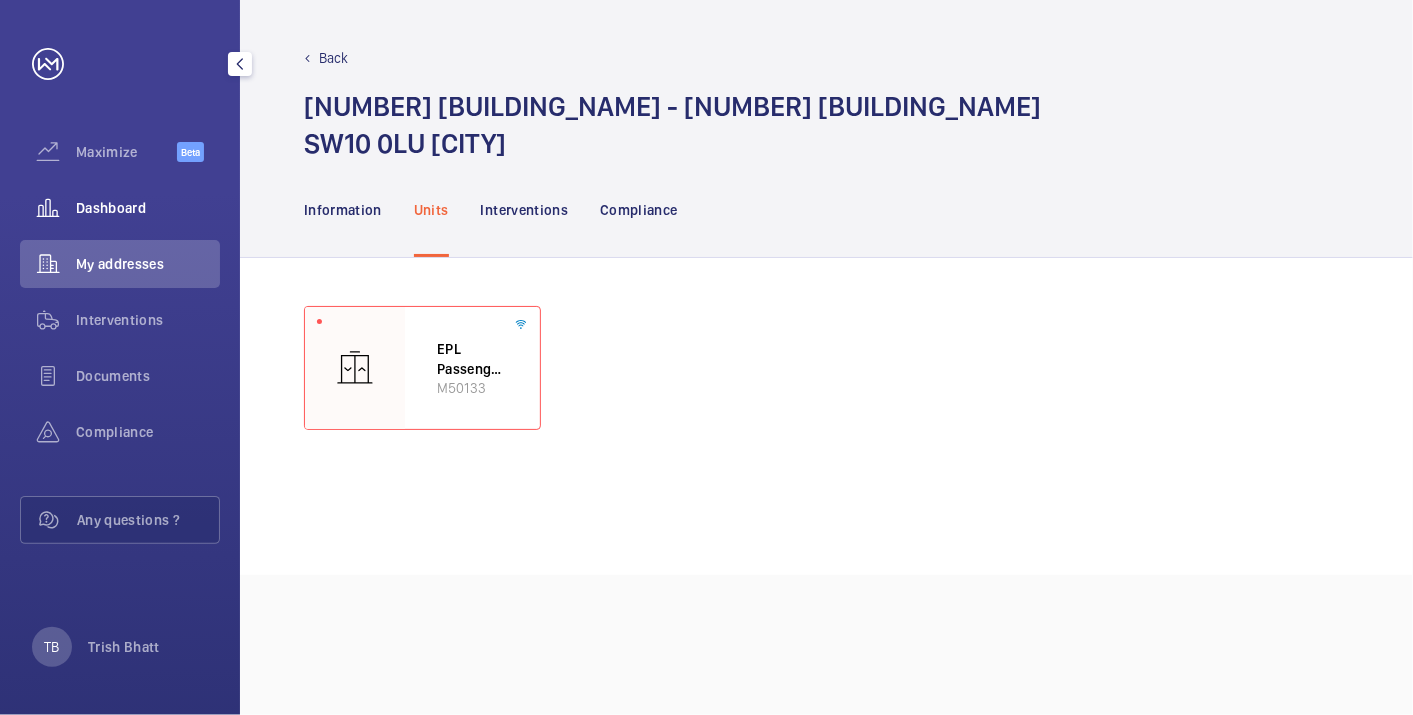 click on "Dashboard" 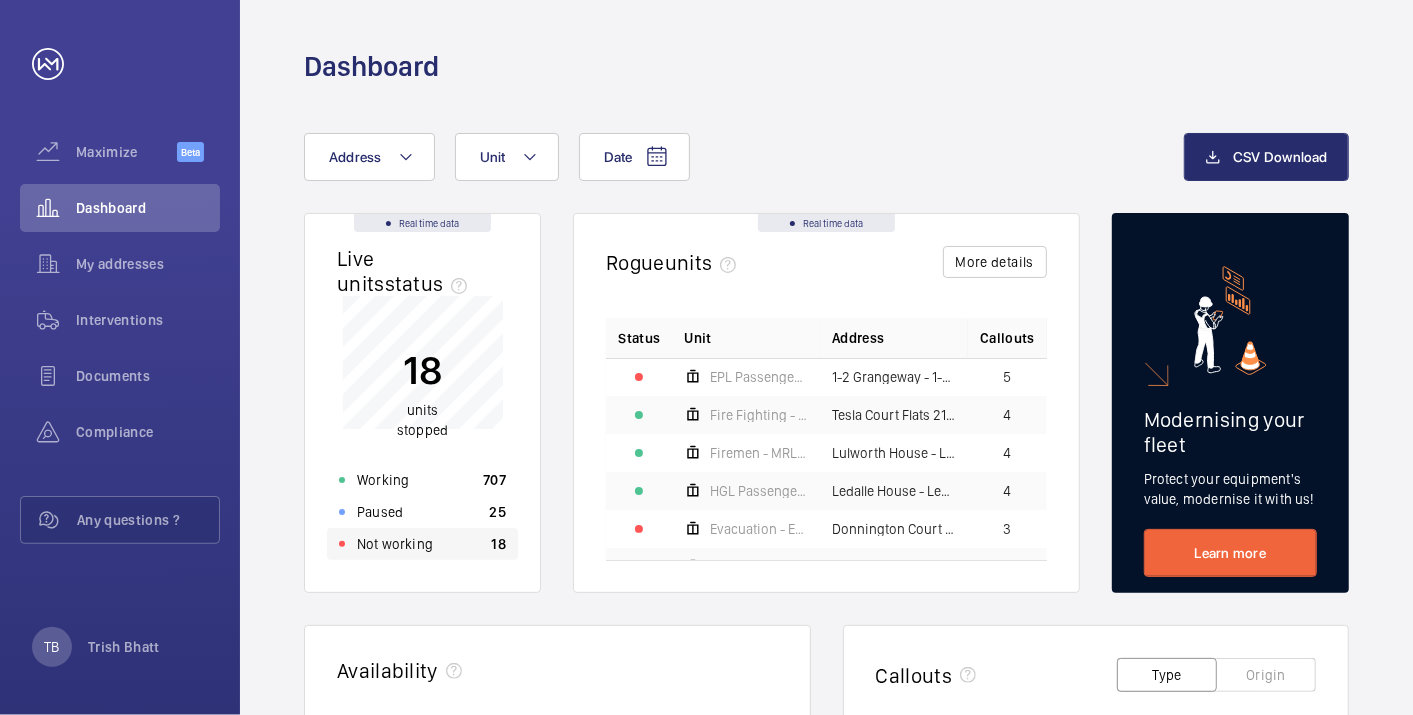 click on "Not working" 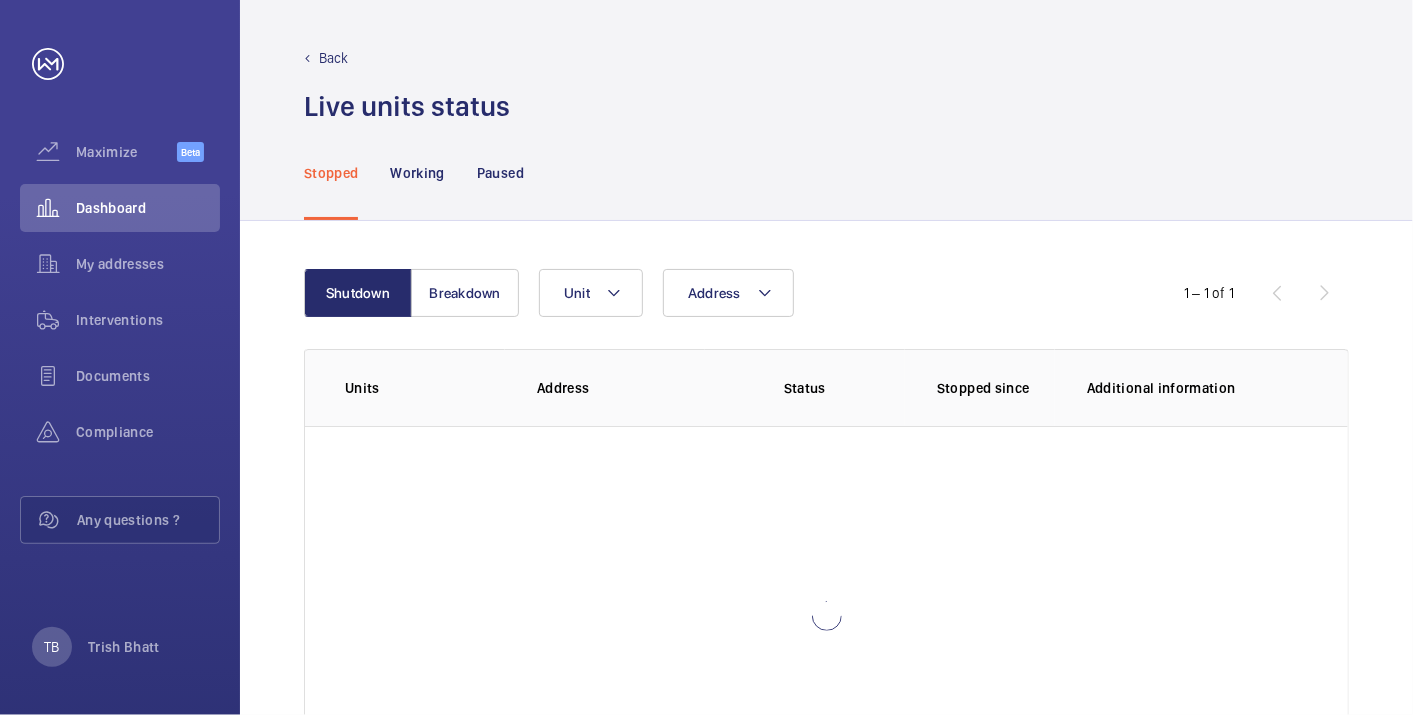 scroll, scrollTop: 137, scrollLeft: 0, axis: vertical 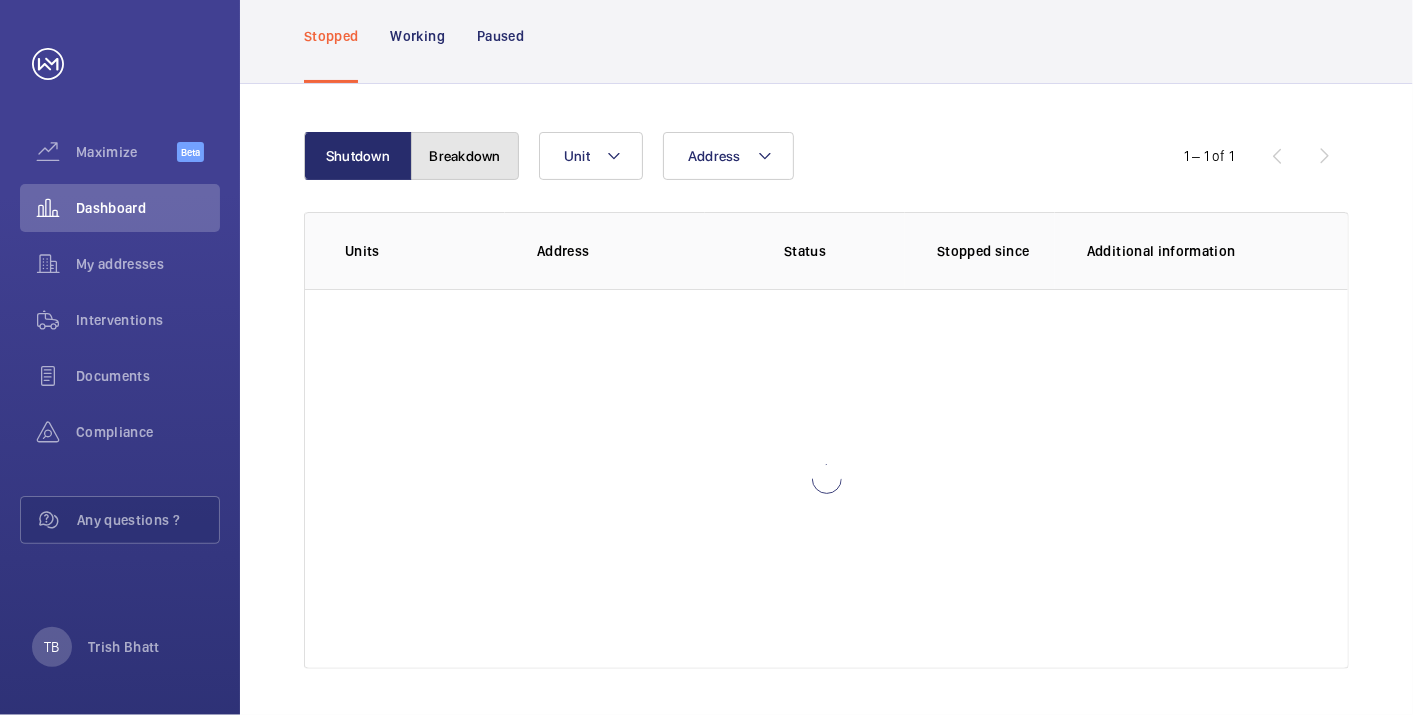 click on "Breakdown" 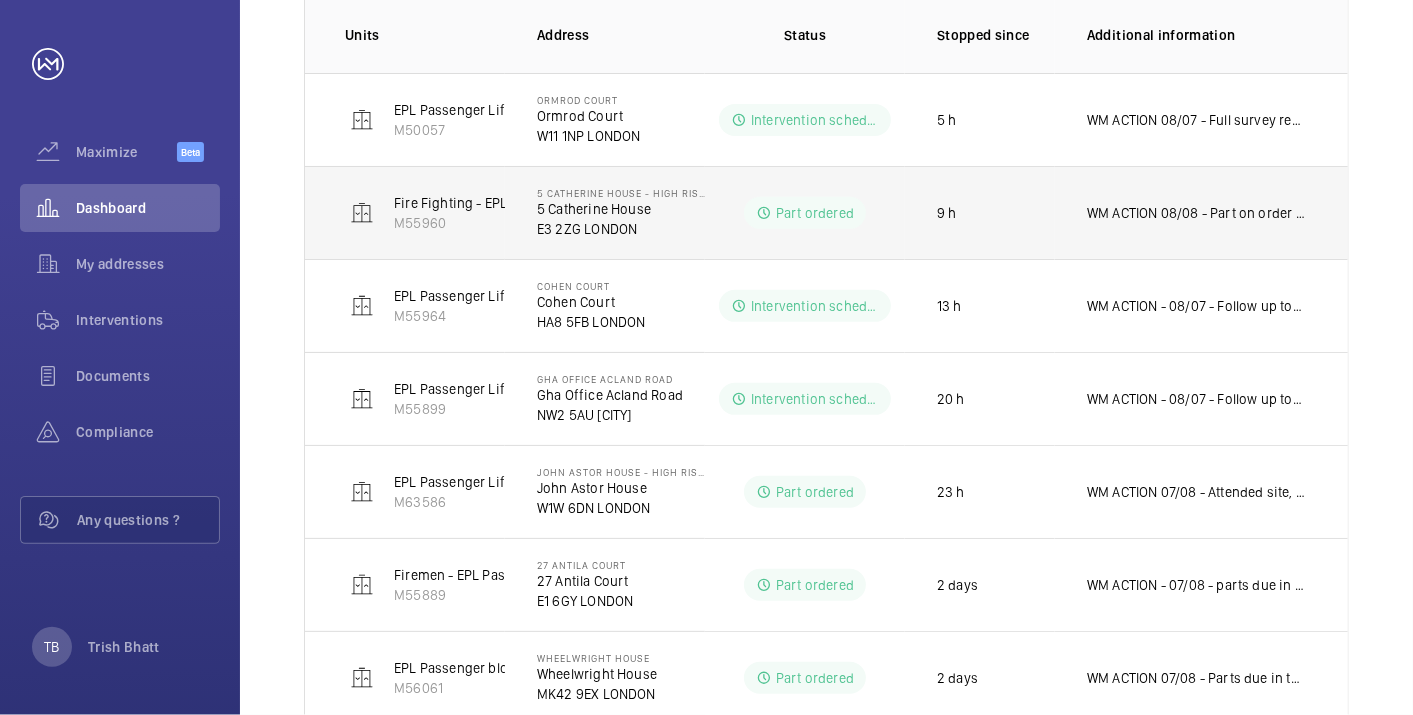 scroll, scrollTop: 0, scrollLeft: 0, axis: both 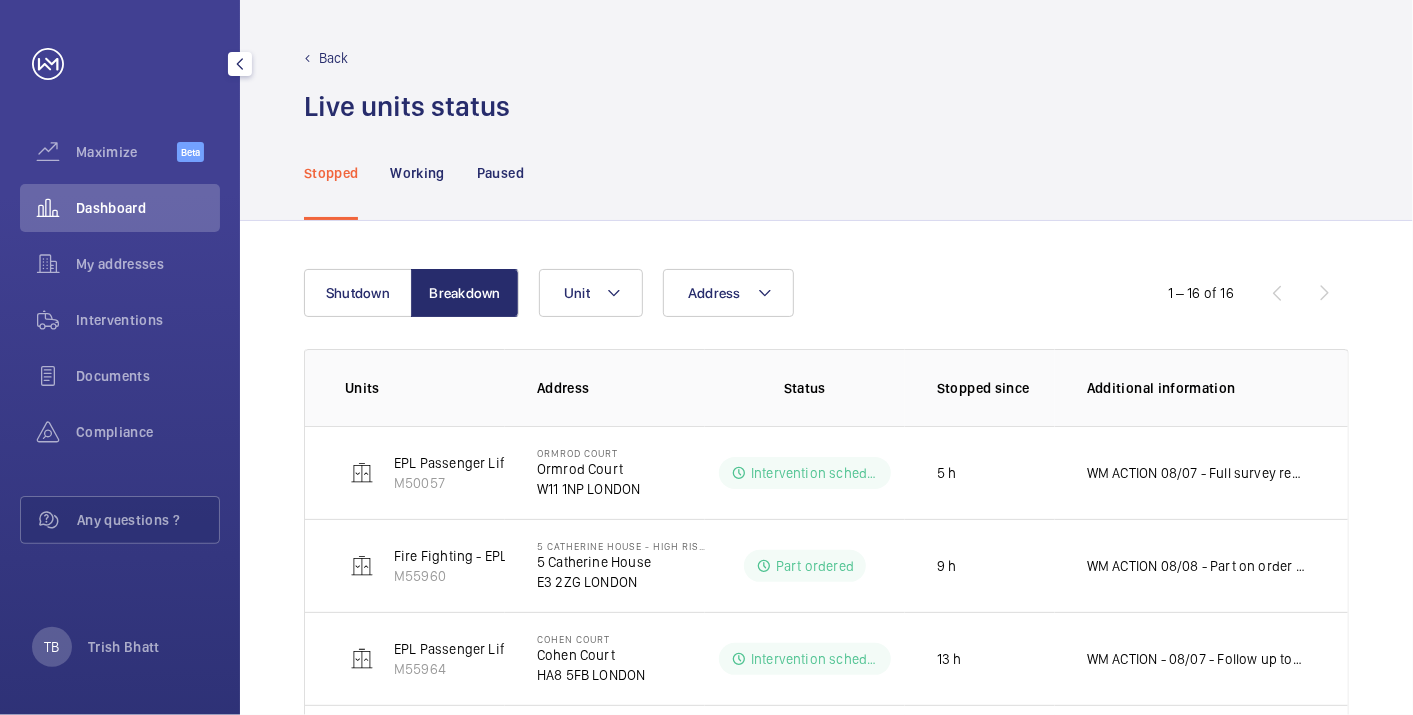 click on "Dashboard" 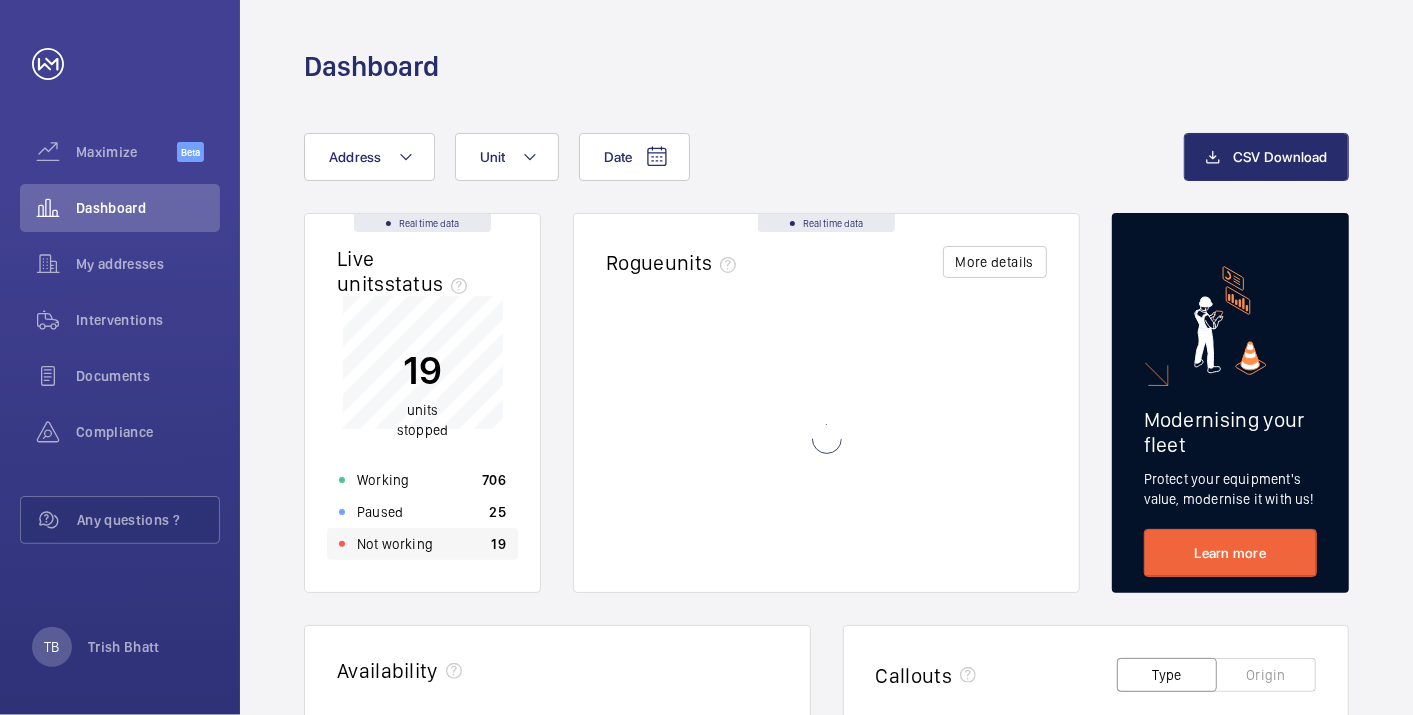 click on "Not working 19" 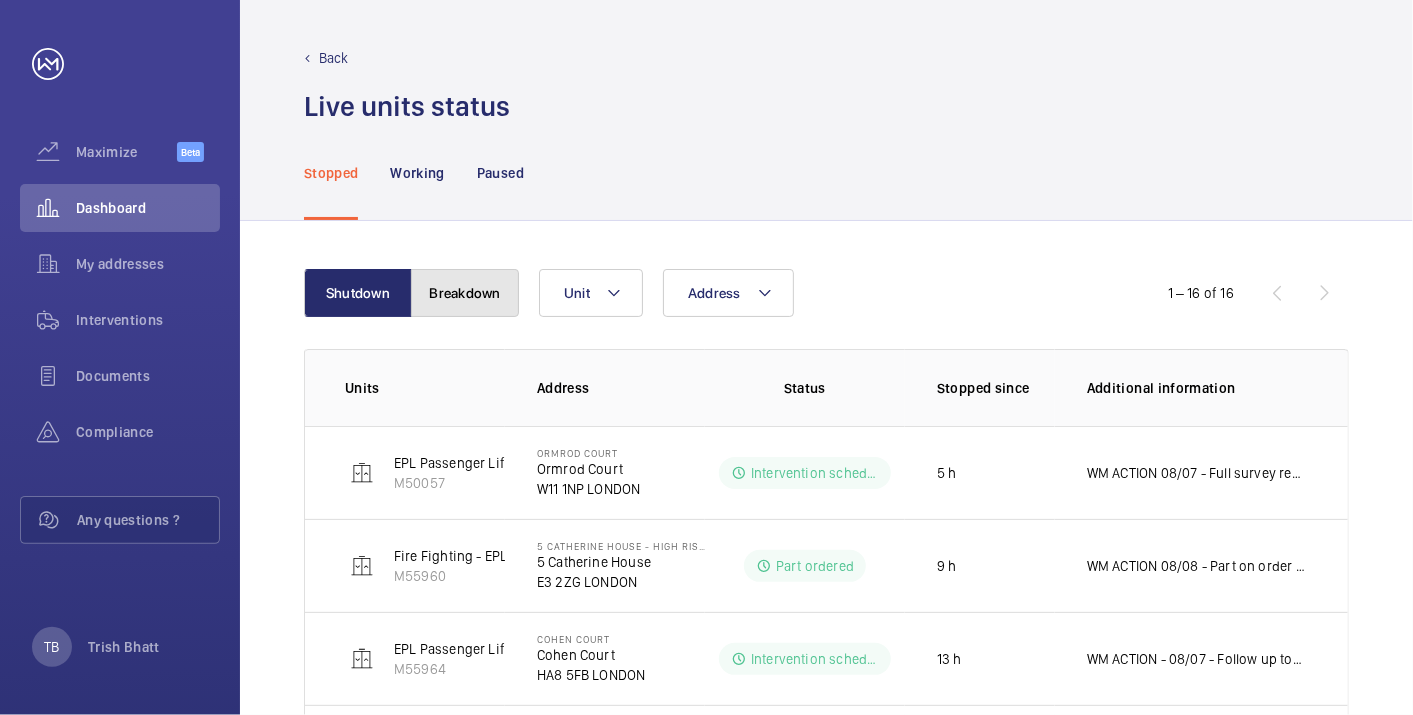 click on "Breakdown" 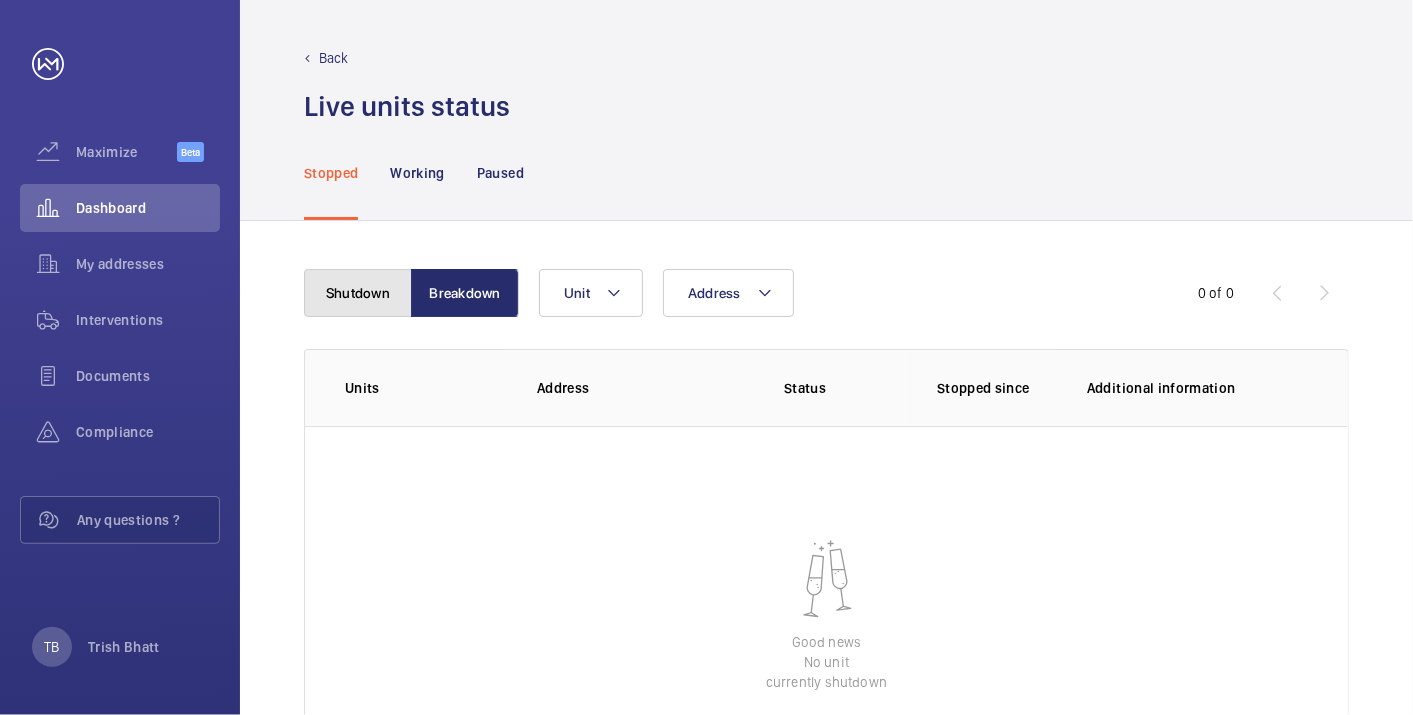click on "Shutdown" 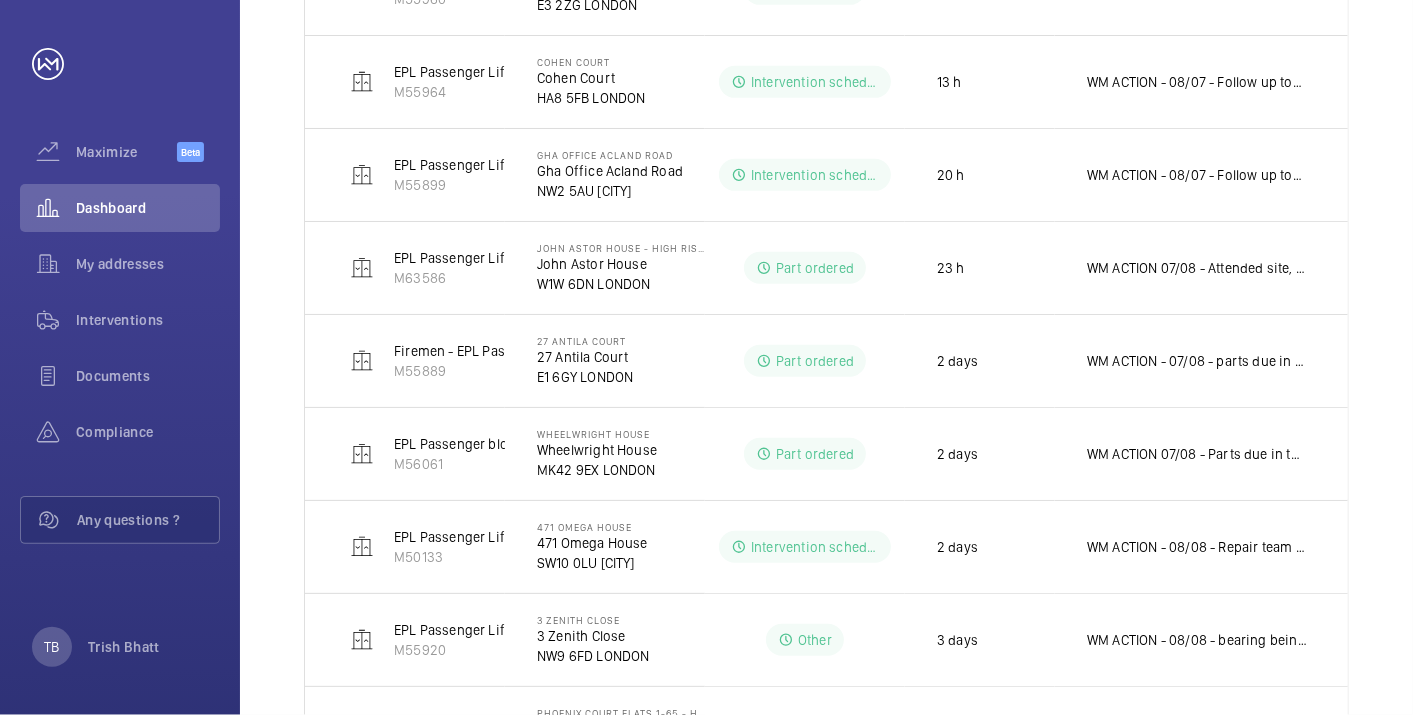 scroll, scrollTop: 568, scrollLeft: 0, axis: vertical 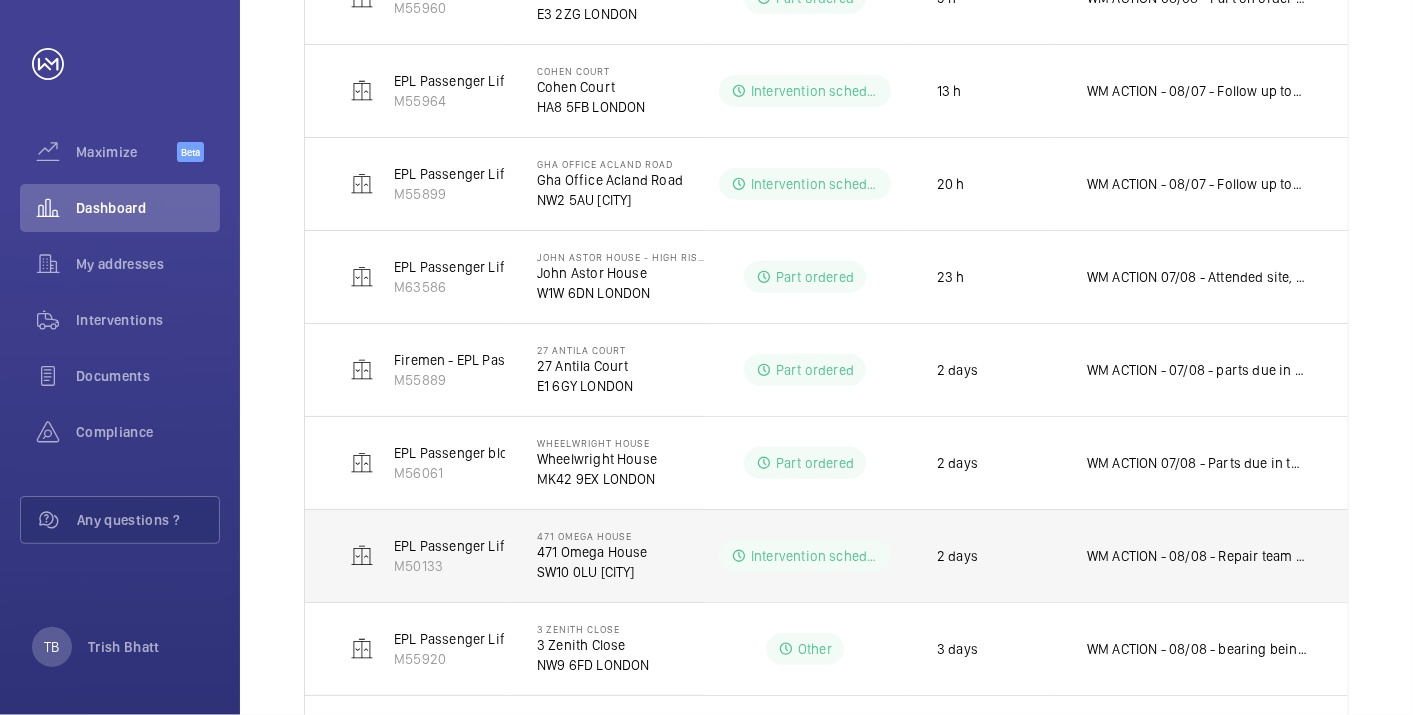 click on "WM ACTION - 08/08 - Repair team on site today
07/08 - Repair team booked into site tomorrow
07/08 - Repair team required for car Alignment
06/08 - Follow up today
05/08 - Attended site, follow up required for noise in travel" 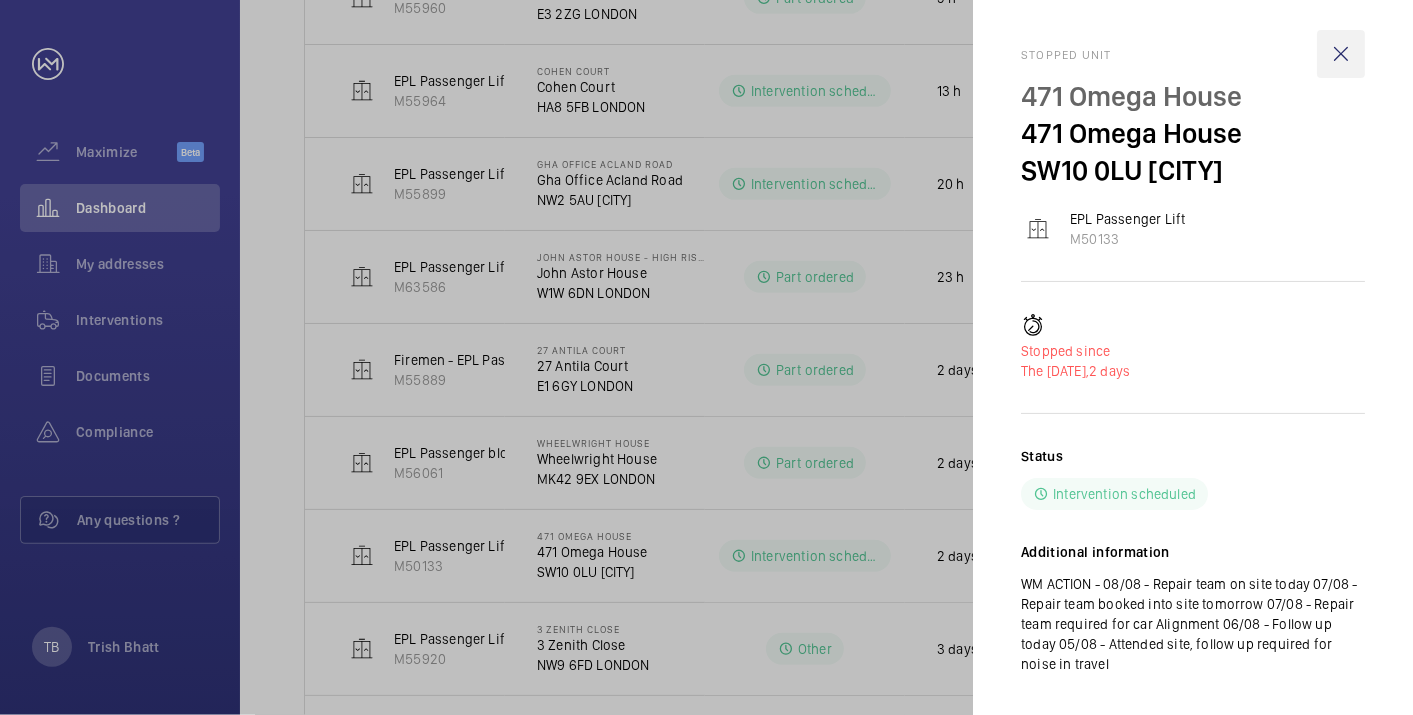 click 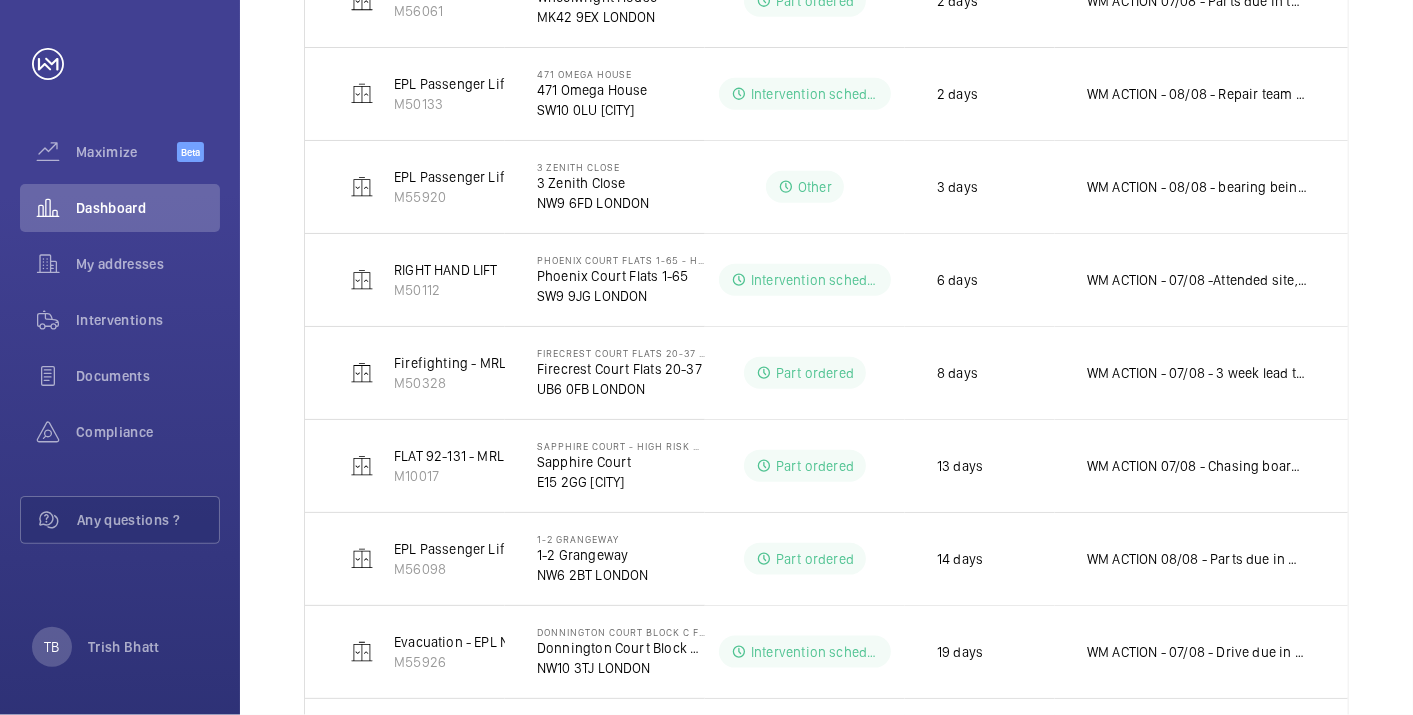 scroll, scrollTop: 1017, scrollLeft: 0, axis: vertical 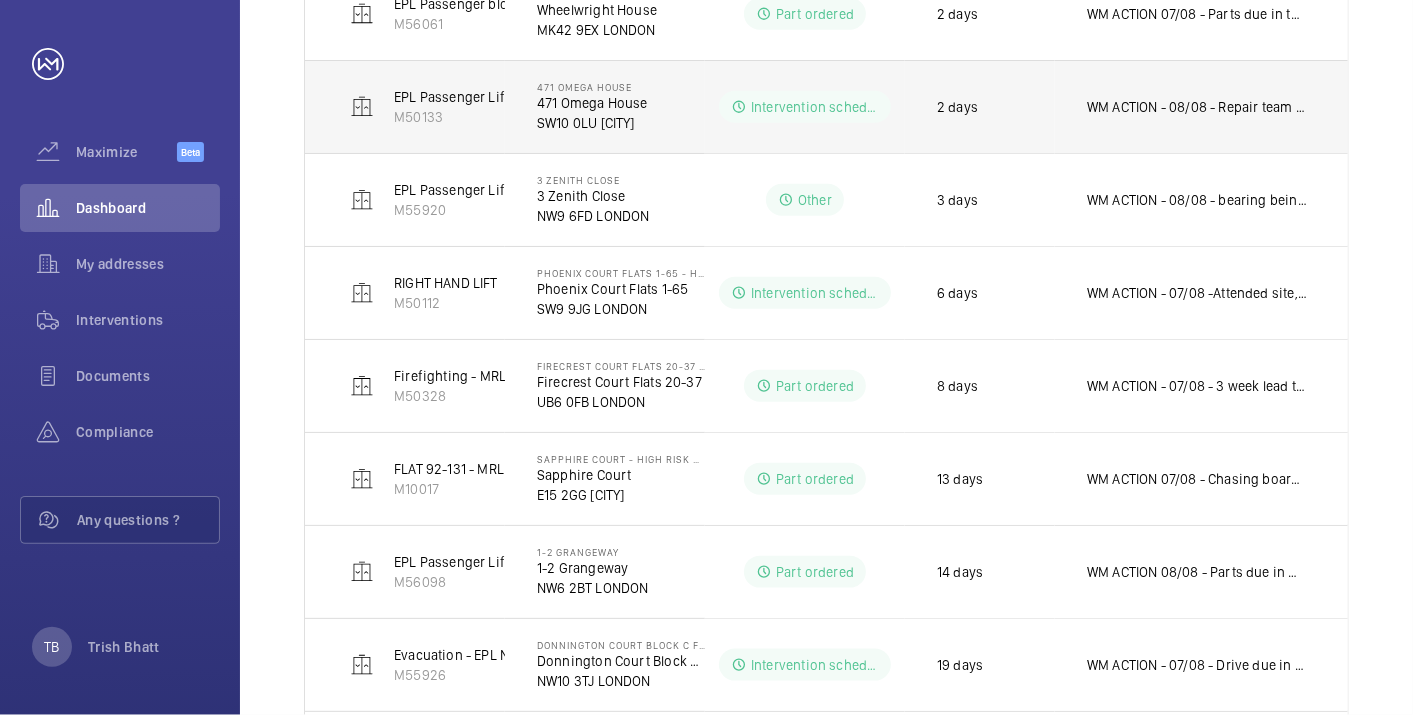 click on "WM ACTION - 08/08 - Repair team on site today
07/08 - Repair team booked into site tomorrow
07/08 - Repair team required for car Alignment
06/08 - Follow up today
05/08 - Attended site, follow up required for noise in travel" 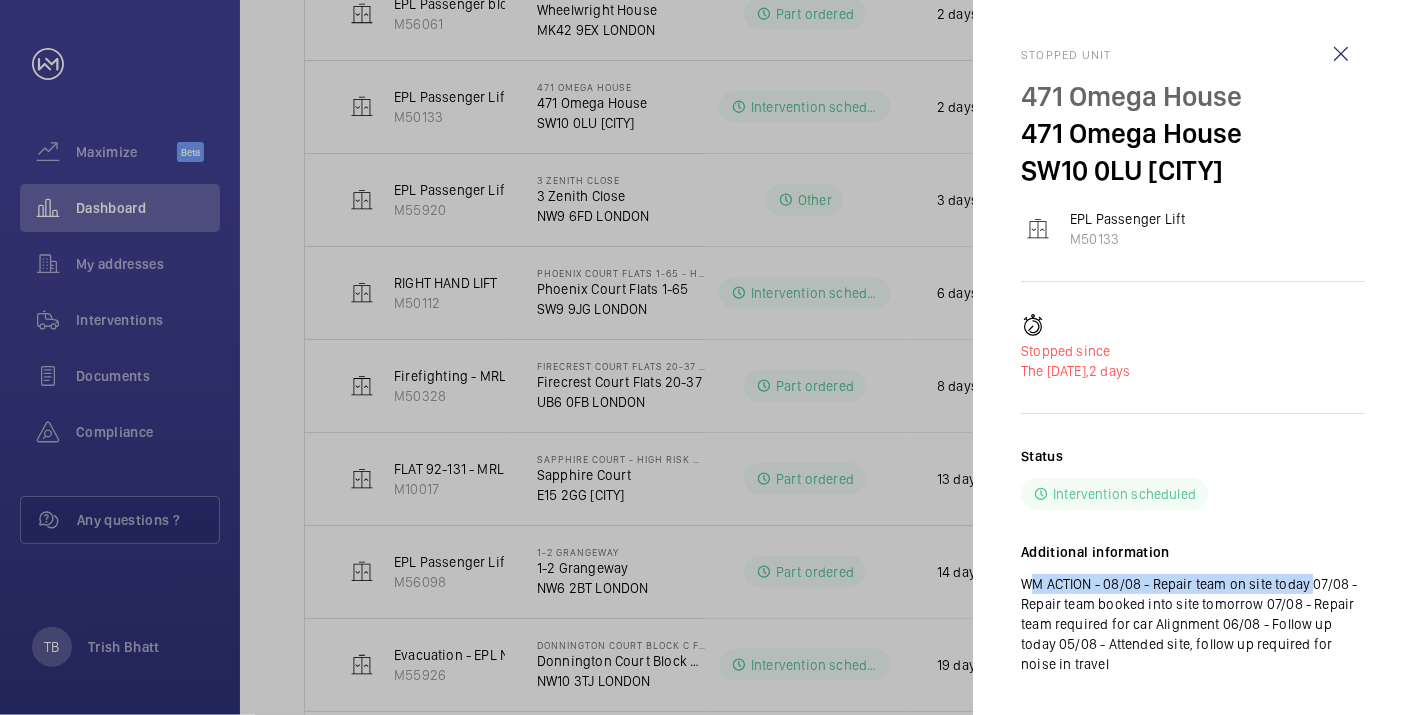 drag, startPoint x: 1023, startPoint y: 583, endPoint x: 1305, endPoint y: 575, distance: 282.11346 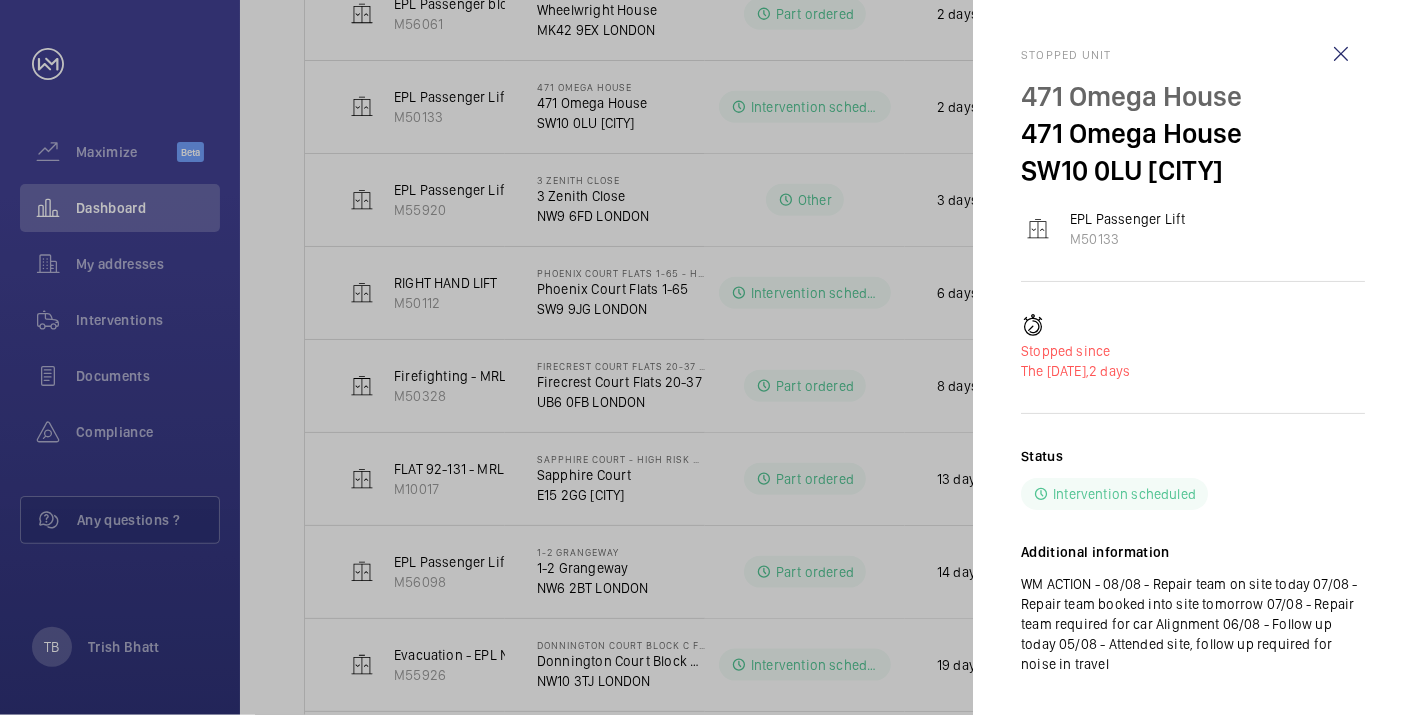 click 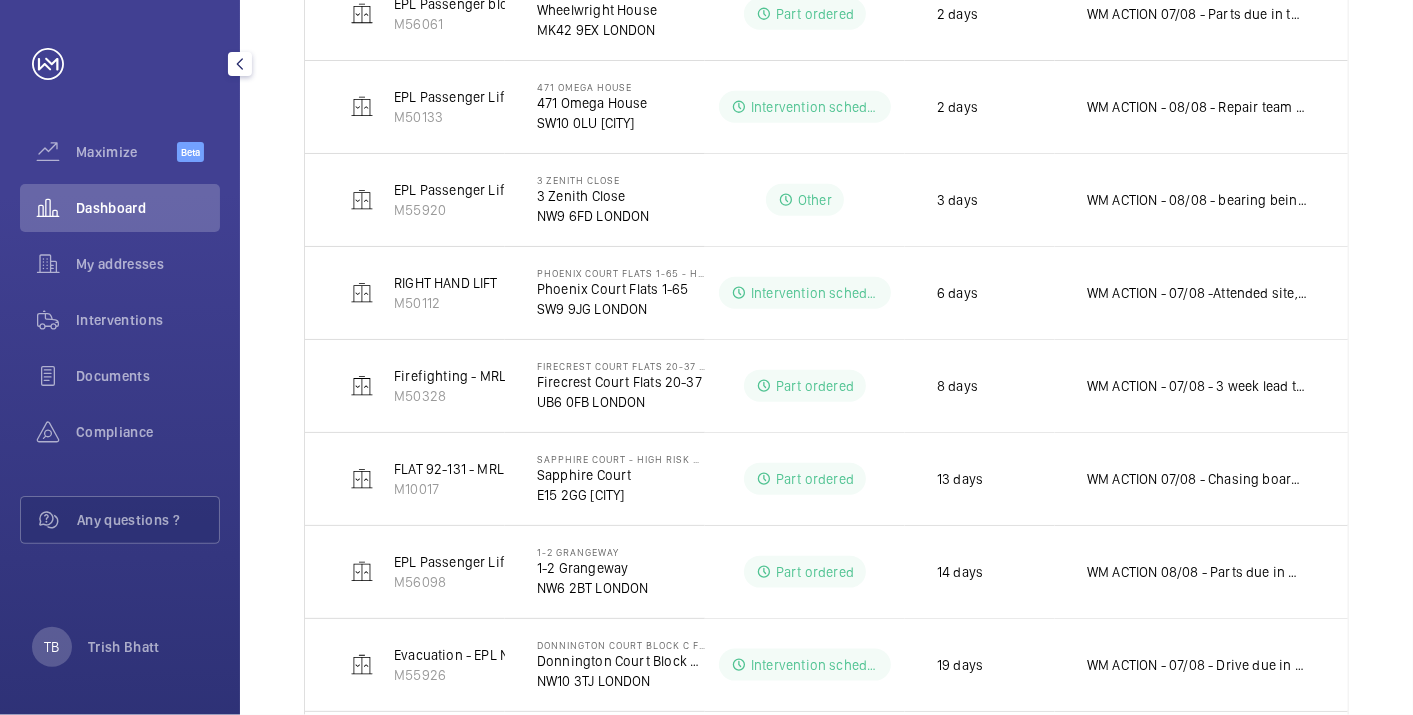 click on "Dashboard" 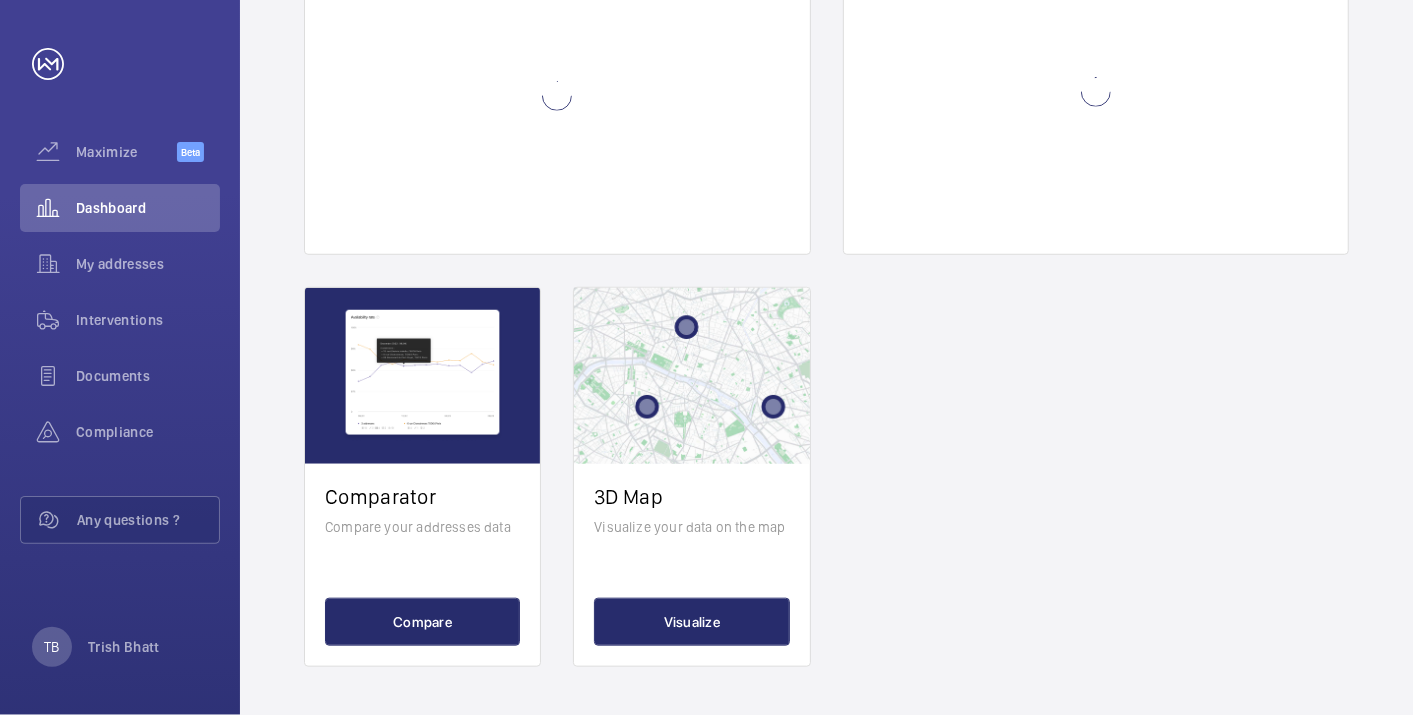 scroll, scrollTop: 0, scrollLeft: 0, axis: both 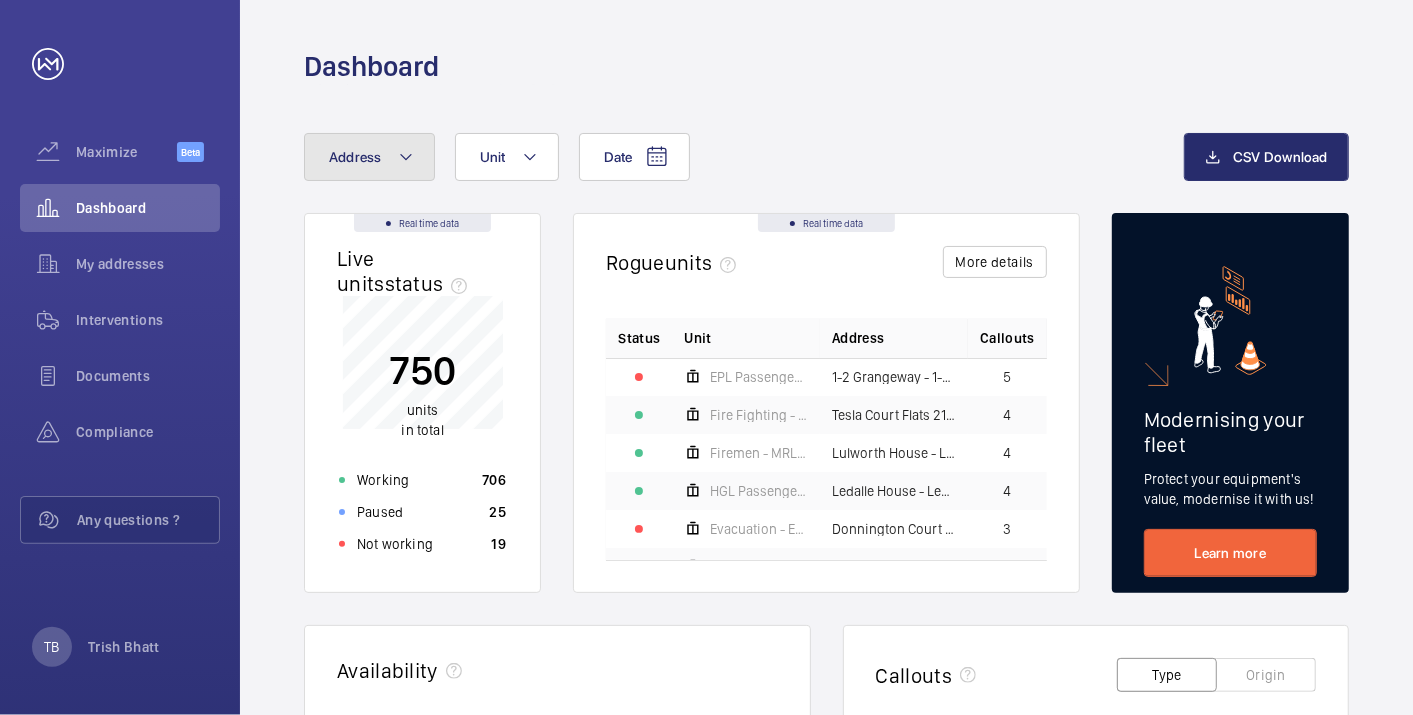 click on "Address" 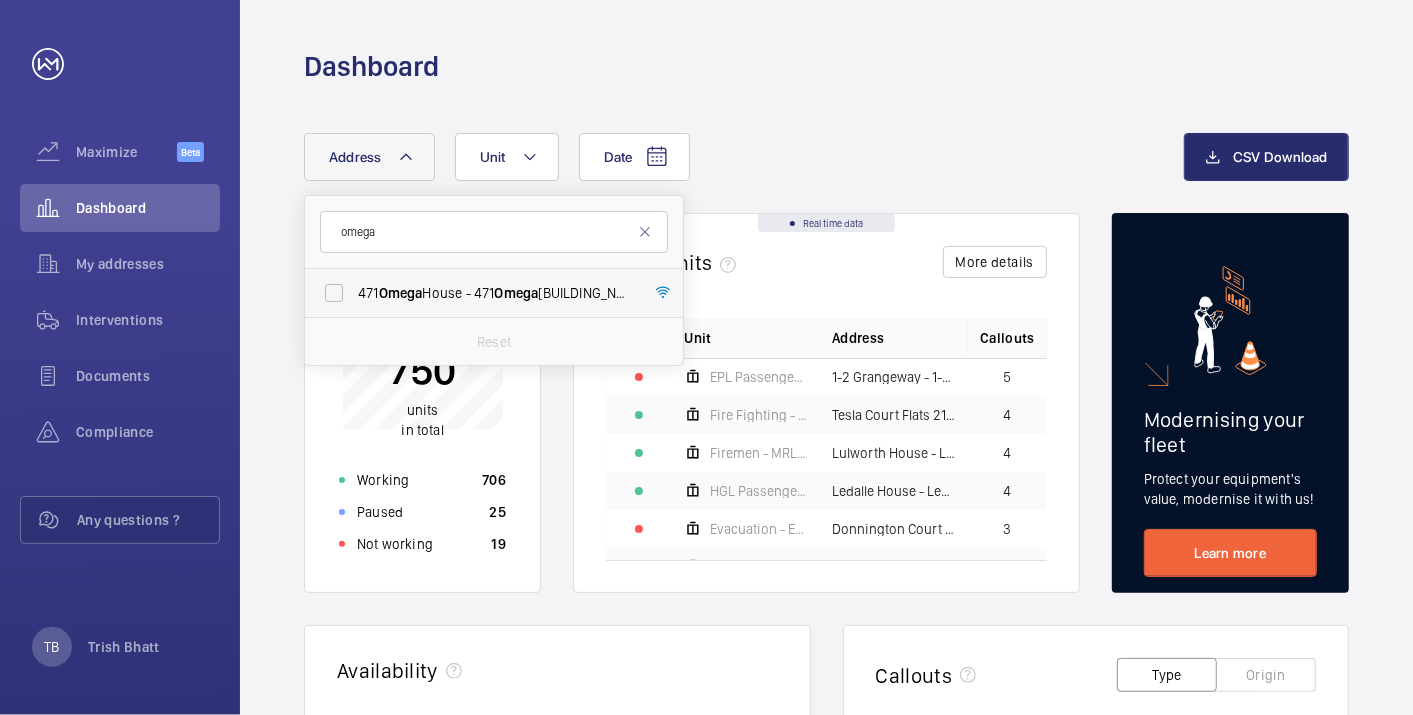 type on "omega" 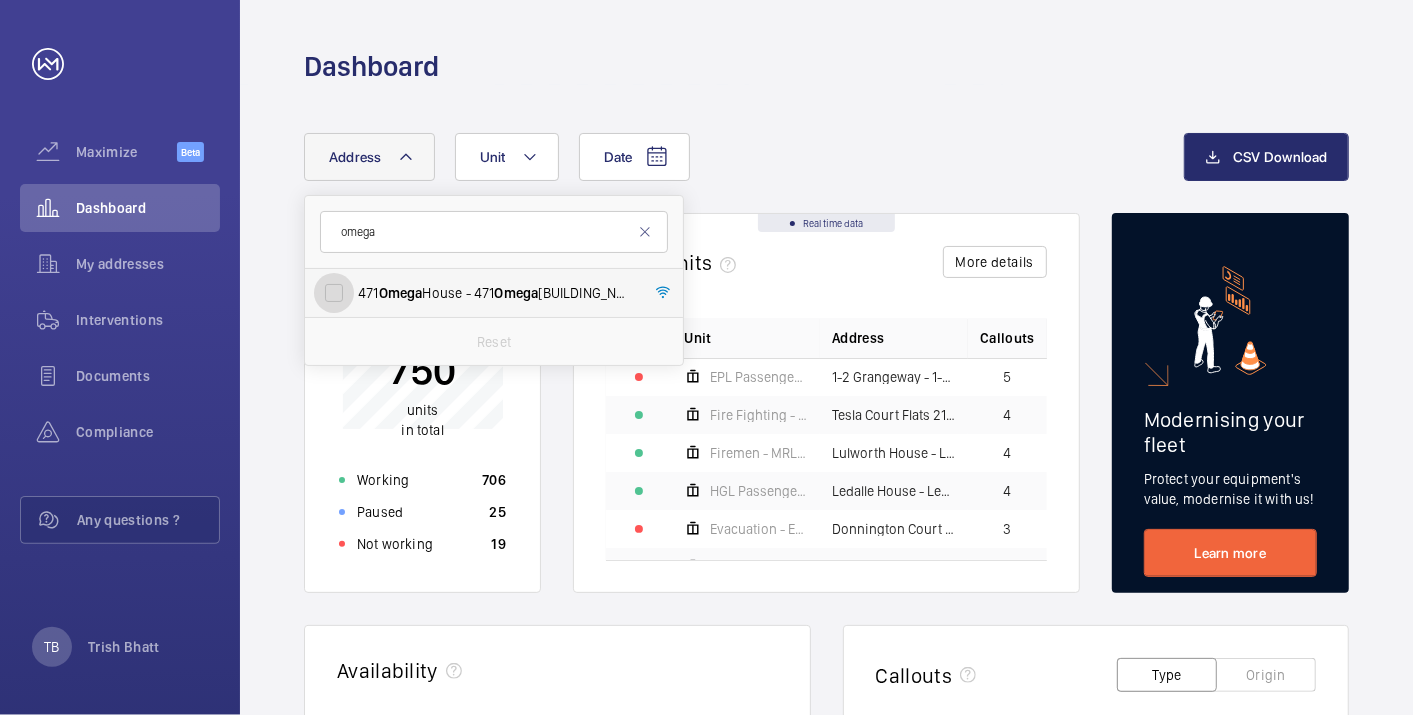click on "[NUMBER] [BUILDING_NAME] - [NUMBER] [BUILDING_NAME], [CITY] [POSTAL_CODE]" at bounding box center [334, 293] 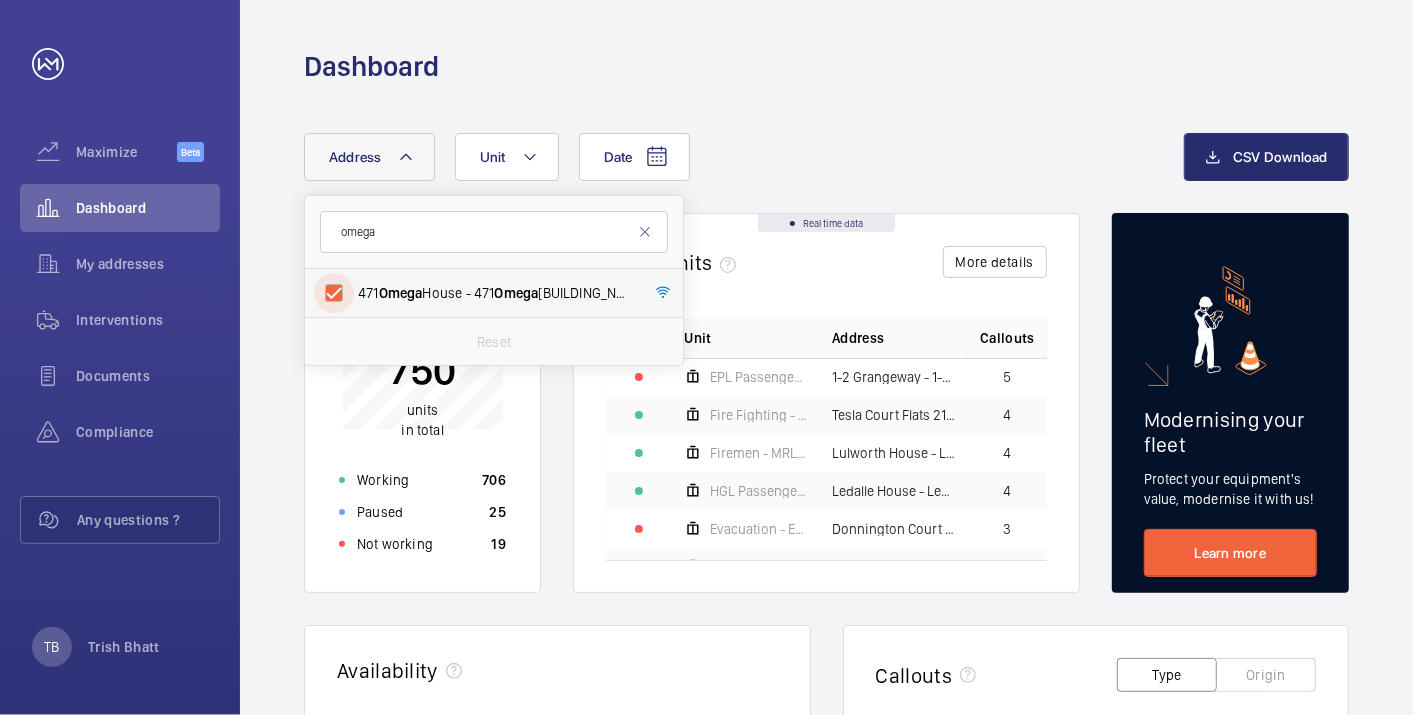 checkbox on "true" 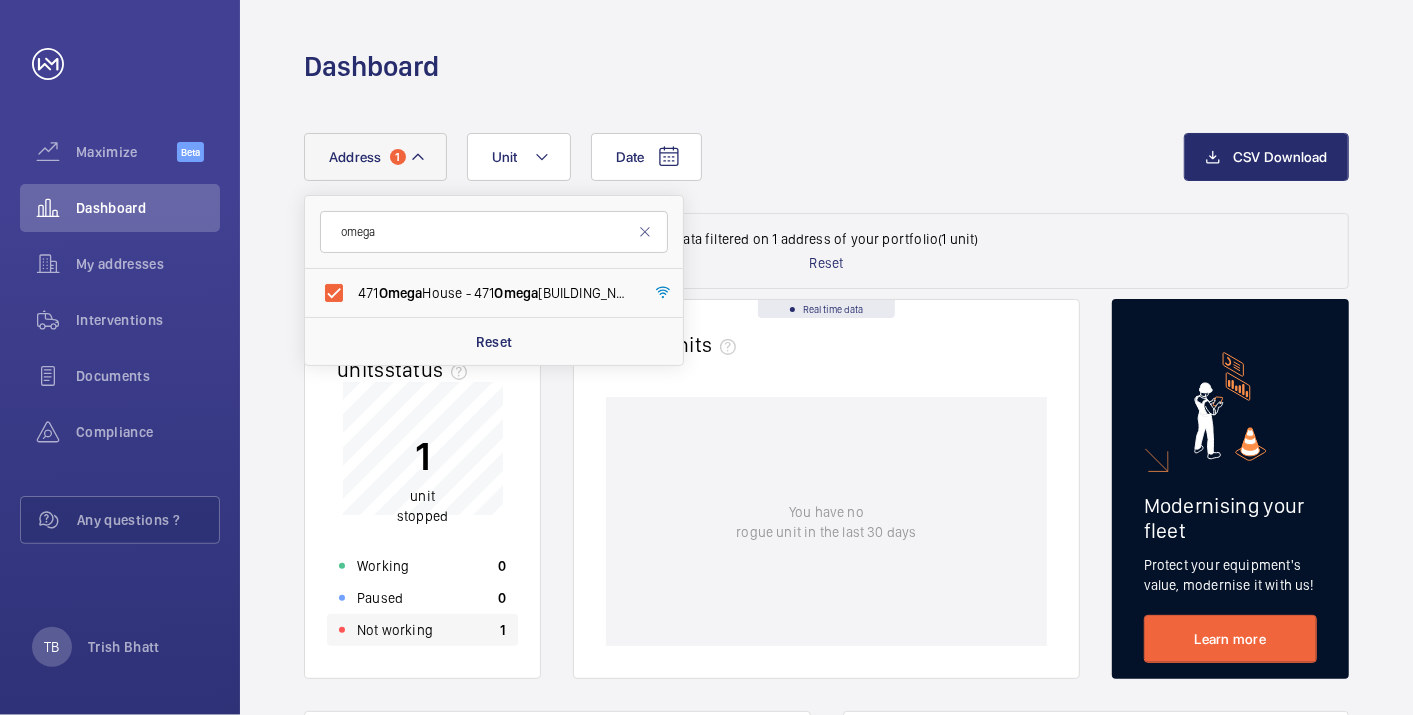 click on "Not working 1" 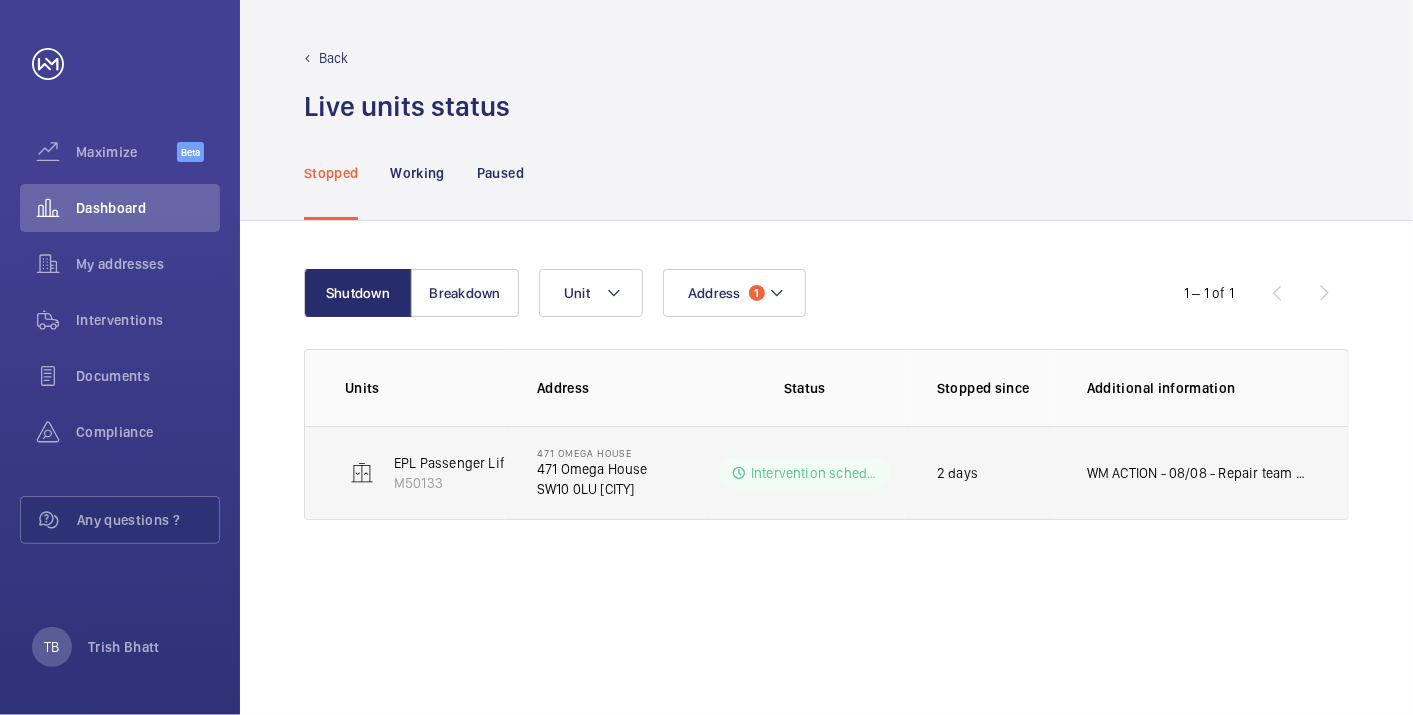 click on "WM ACTION - 08/08 - Repair team on site today
07/08 - Repair team booked into site tomorrow
07/08 - Repair team required for car Alignment
06/08 - Follow up today
05/08 - Attended site, follow up required for noise in travel" 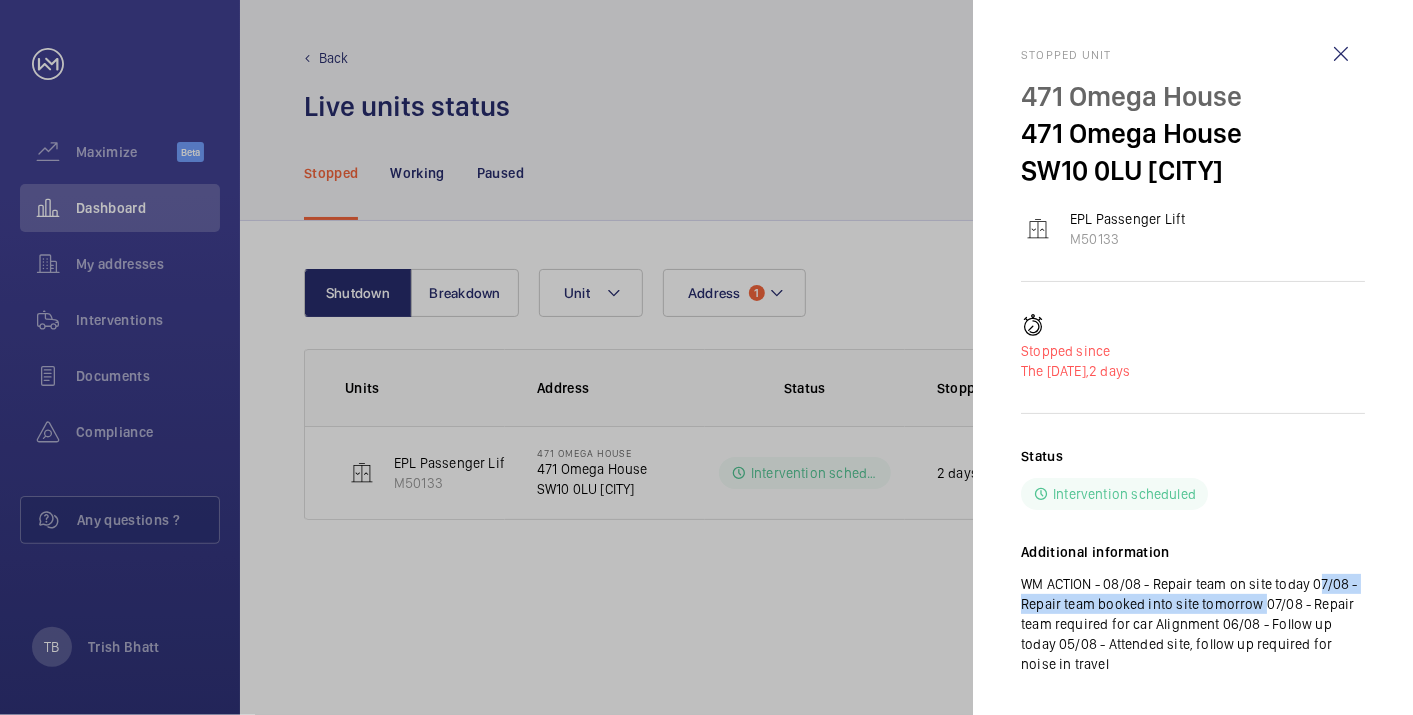 drag, startPoint x: 1314, startPoint y: 579, endPoint x: 1258, endPoint y: 597, distance: 58.821766 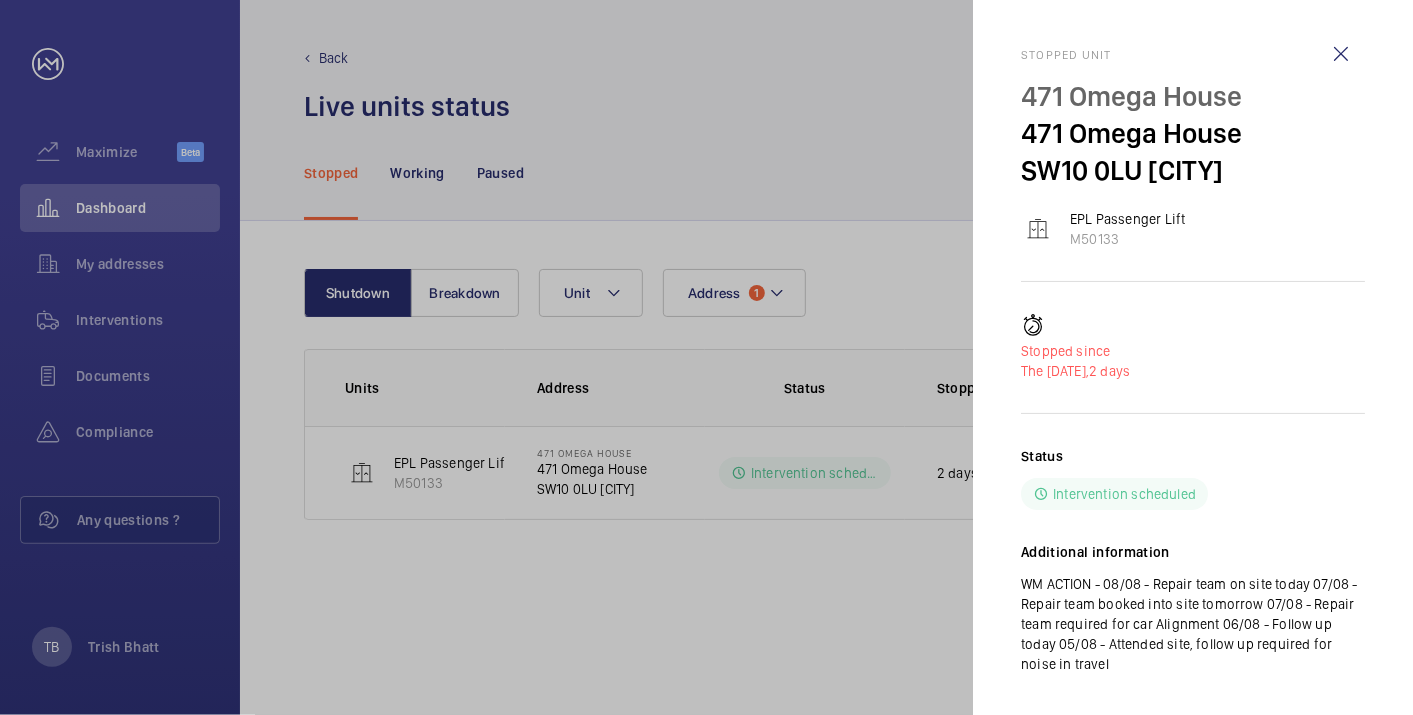 click on "WM ACTION - 08/08 - Repair team on site today
07/08 - Repair team booked into site tomorrow
07/08 - Repair team required for car Alignment
06/08 - Follow up today
05/08 - Attended site, follow up required for noise in travel" 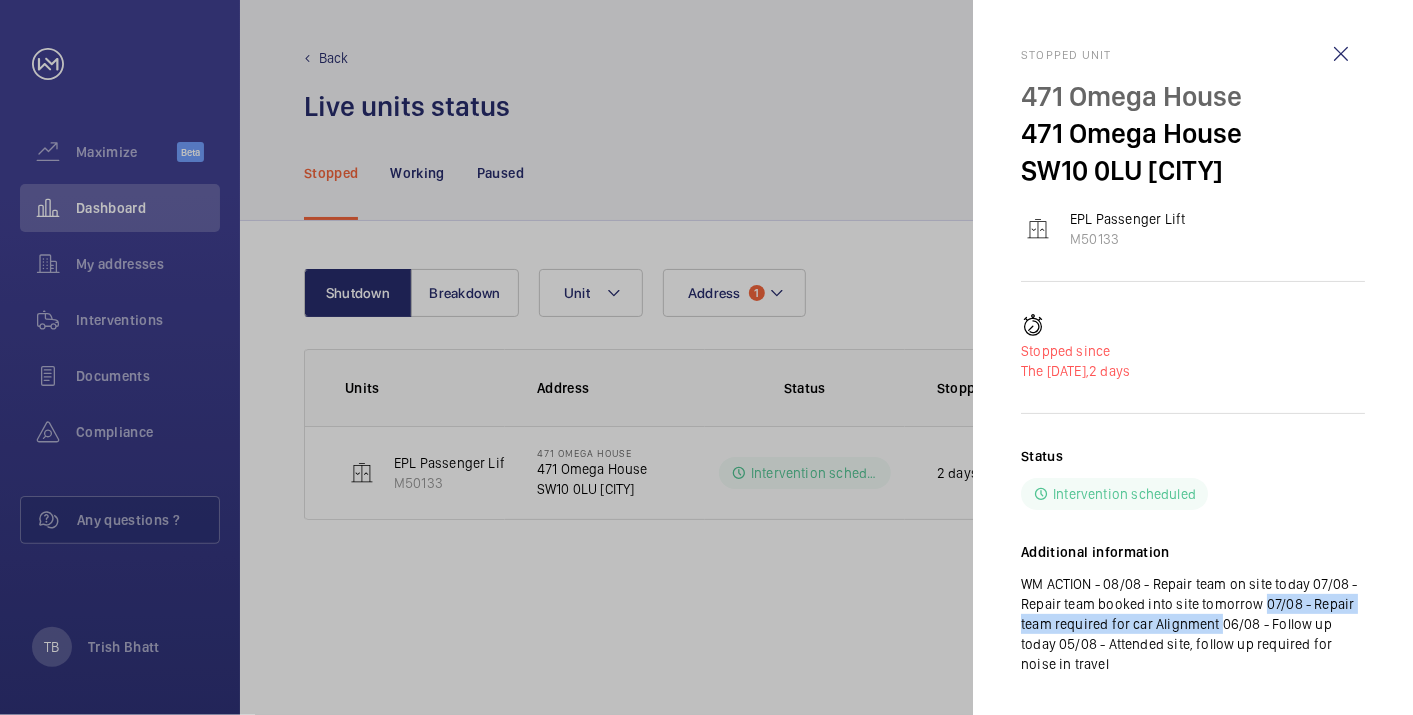 drag, startPoint x: 1256, startPoint y: 604, endPoint x: 1217, endPoint y: 616, distance: 40.804413 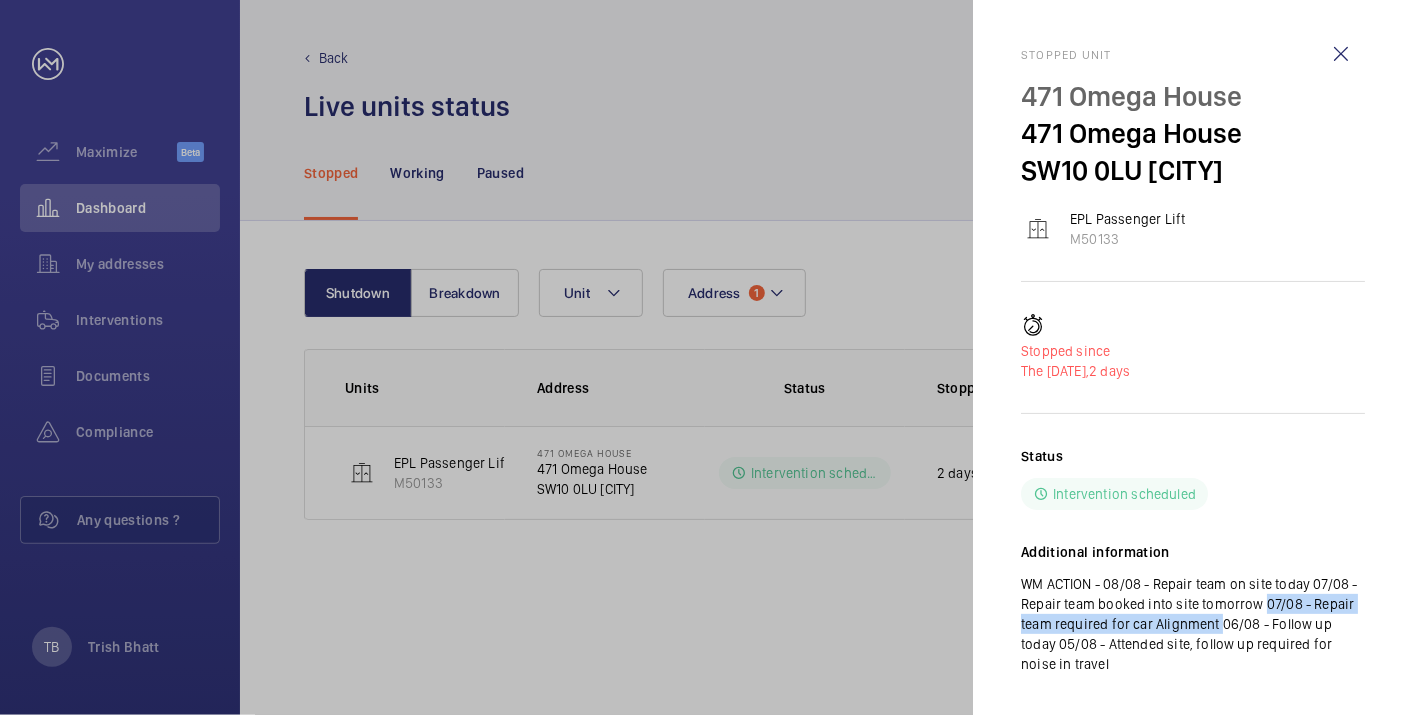 click on "WM ACTION - 08/08 - Repair team on site today
07/08 - Repair team booked into site tomorrow
07/08 - Repair team required for car Alignment
06/08 - Follow up today
05/08 - Attended site, follow up required for noise in travel" 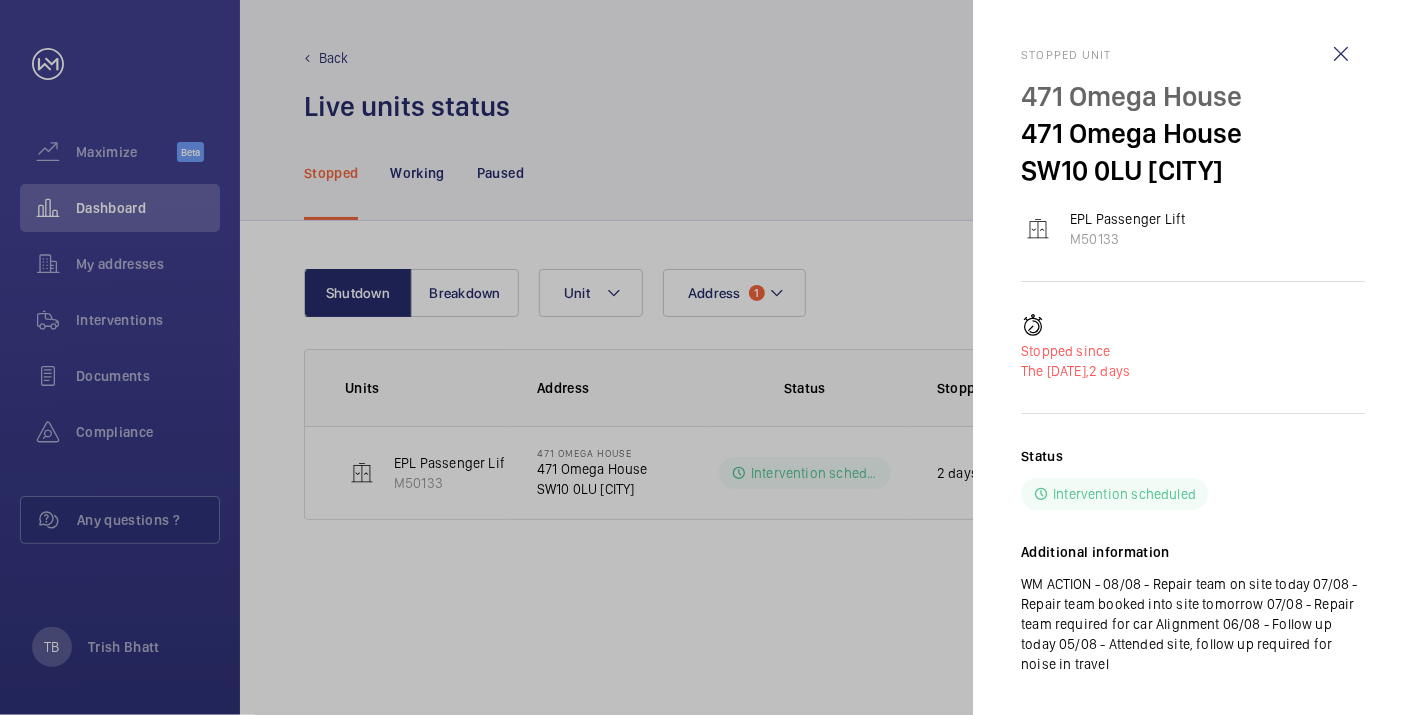 click 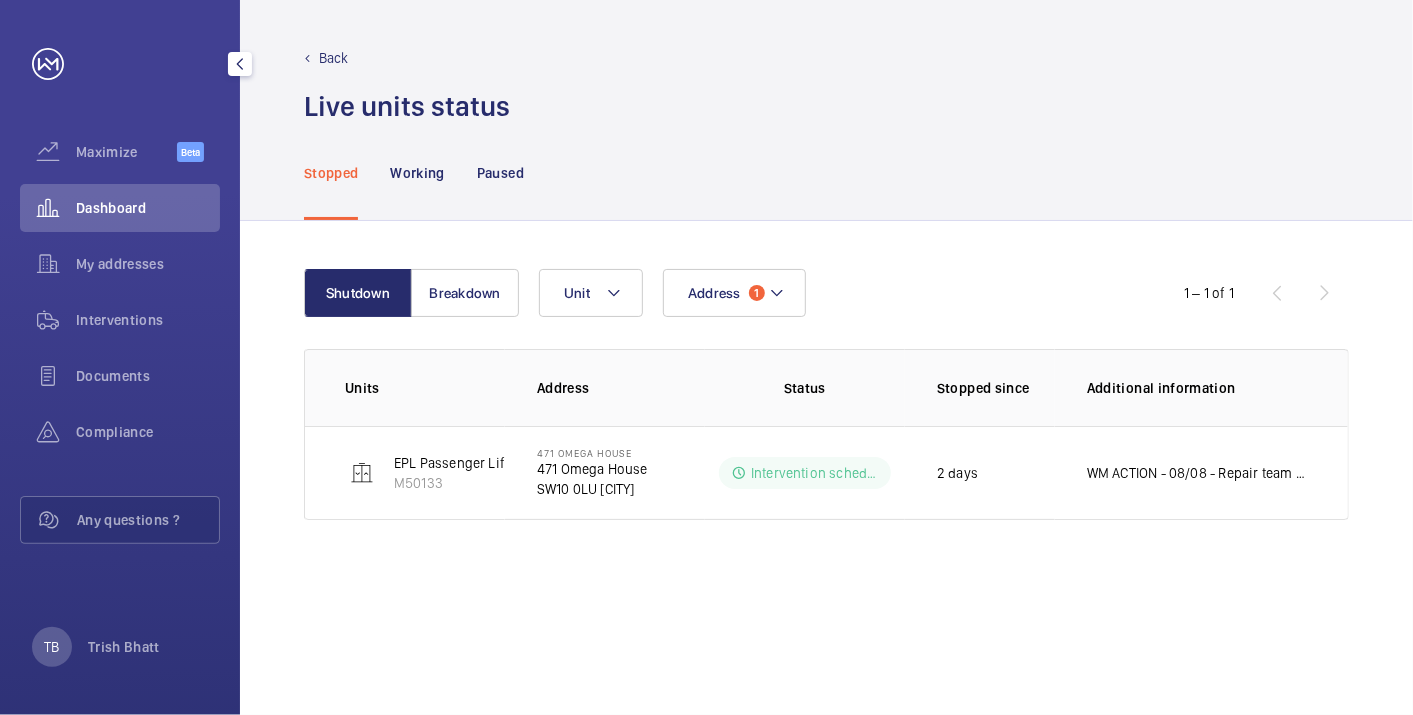 click on "Dashboard" 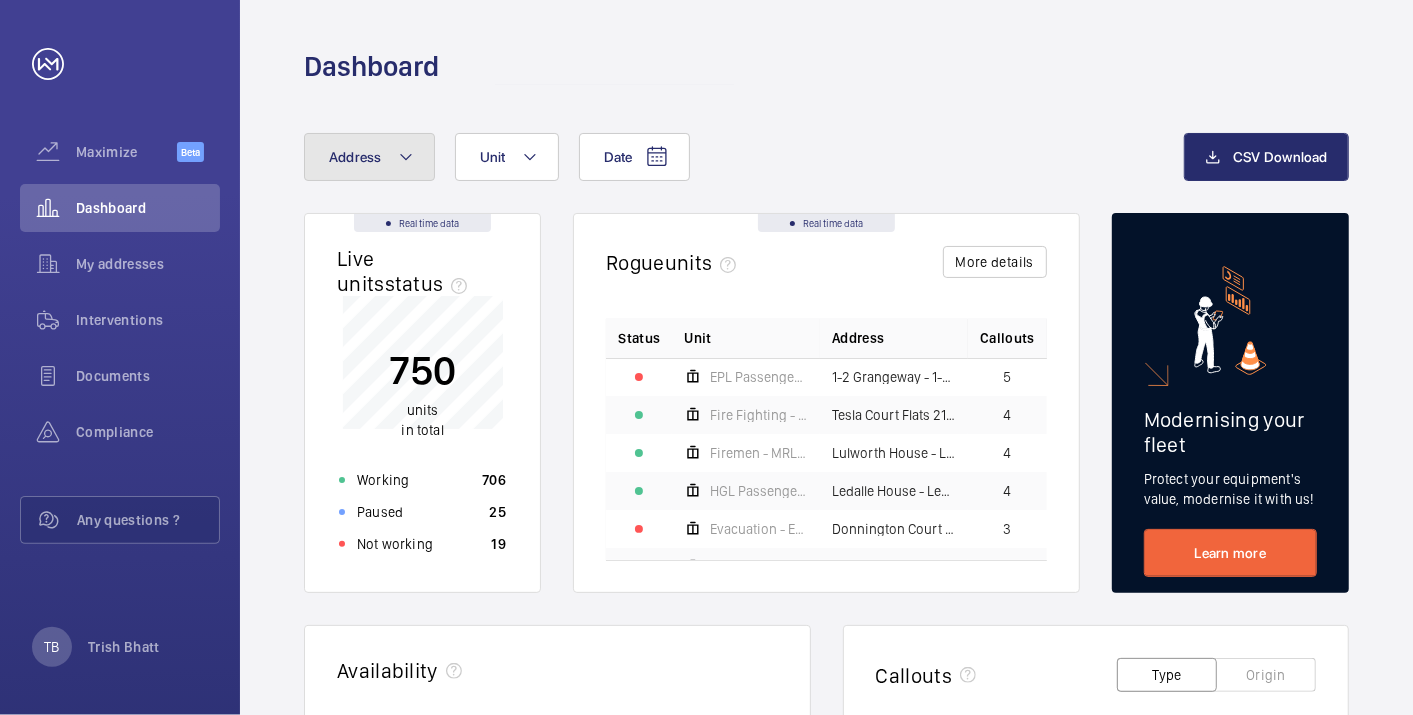 click 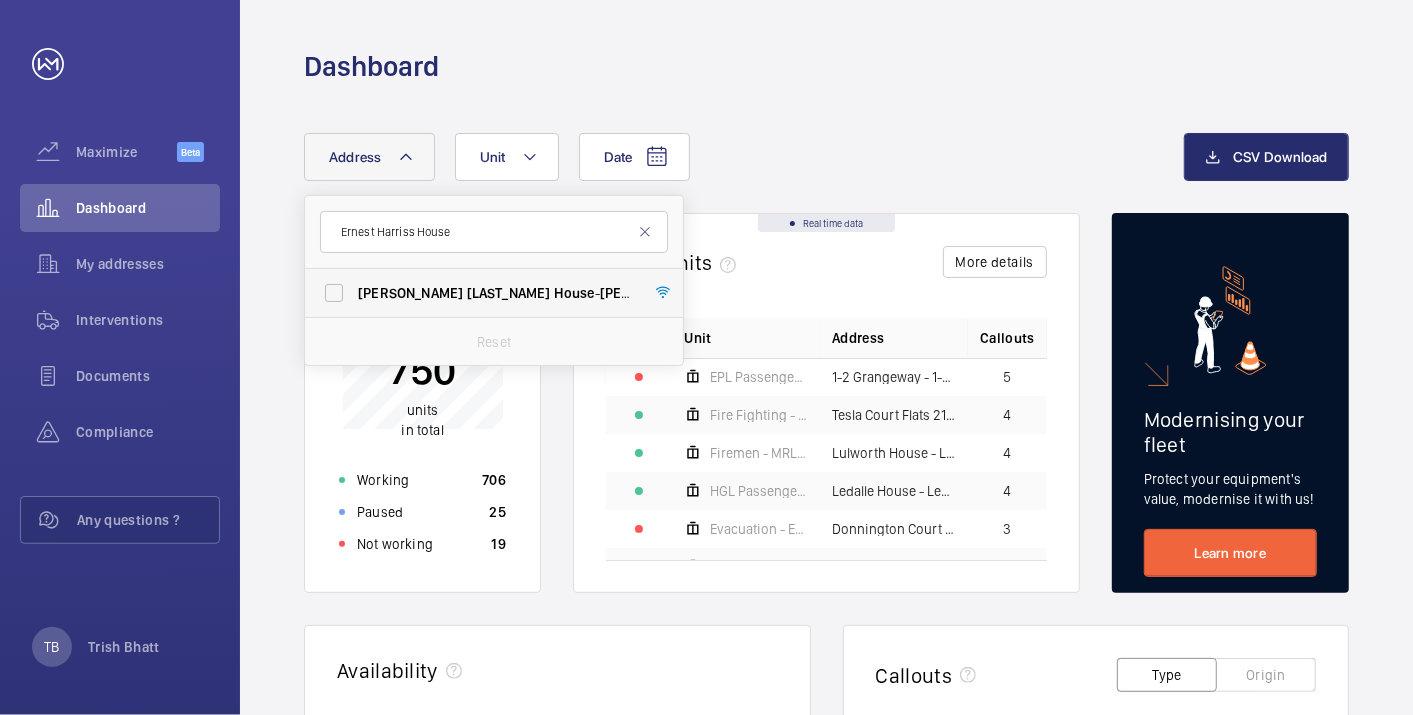 type on "Ernest Harriss House" 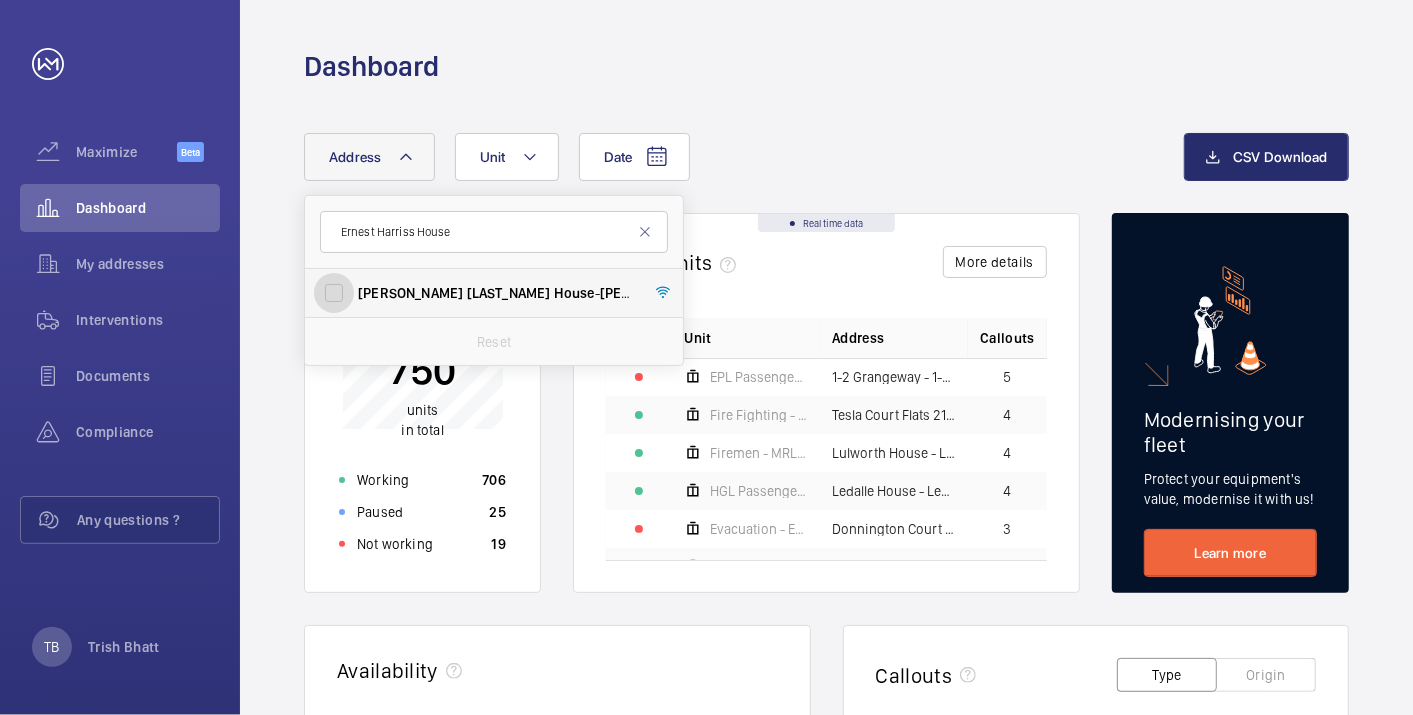 click on "[PERSON_NAME] [LAST_NAME] [PERSON_NAME] [LAST_NAME], [CITY] [POSTAL_CODE]" at bounding box center (334, 293) 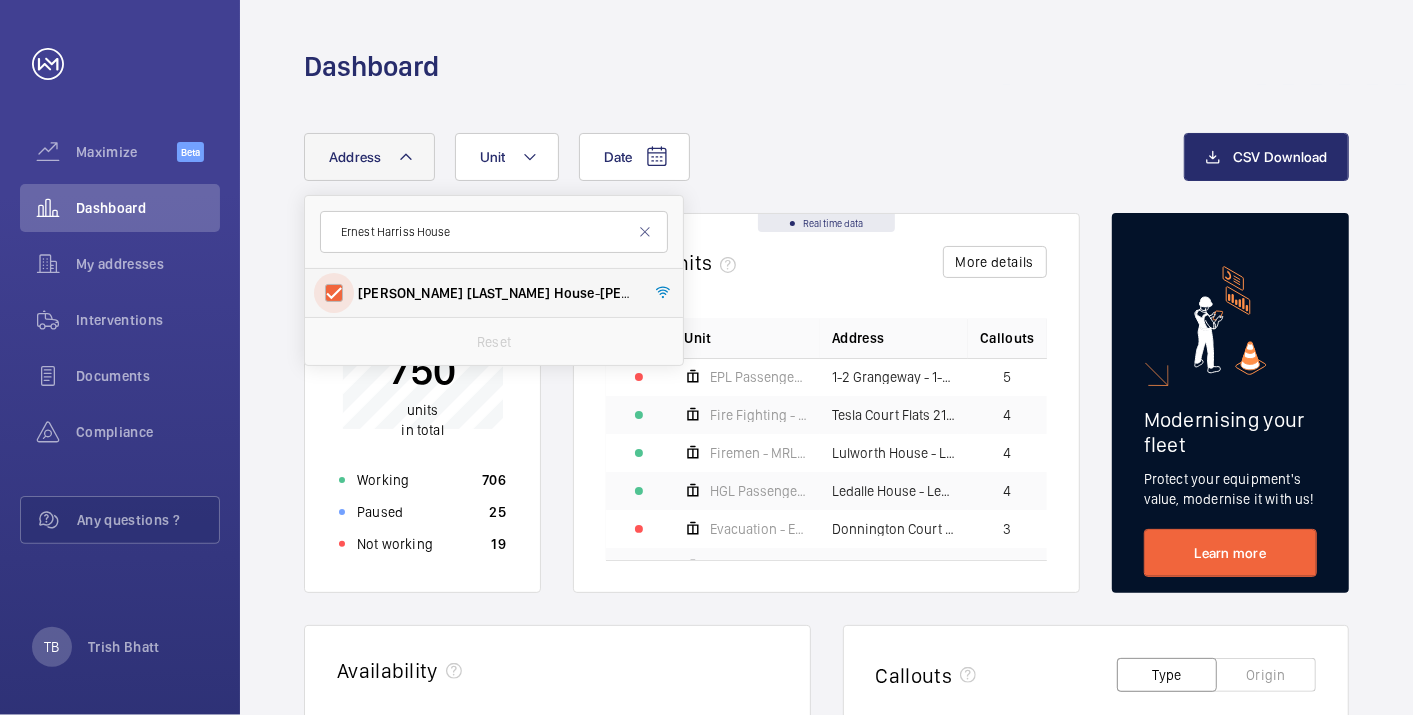 checkbox on "true" 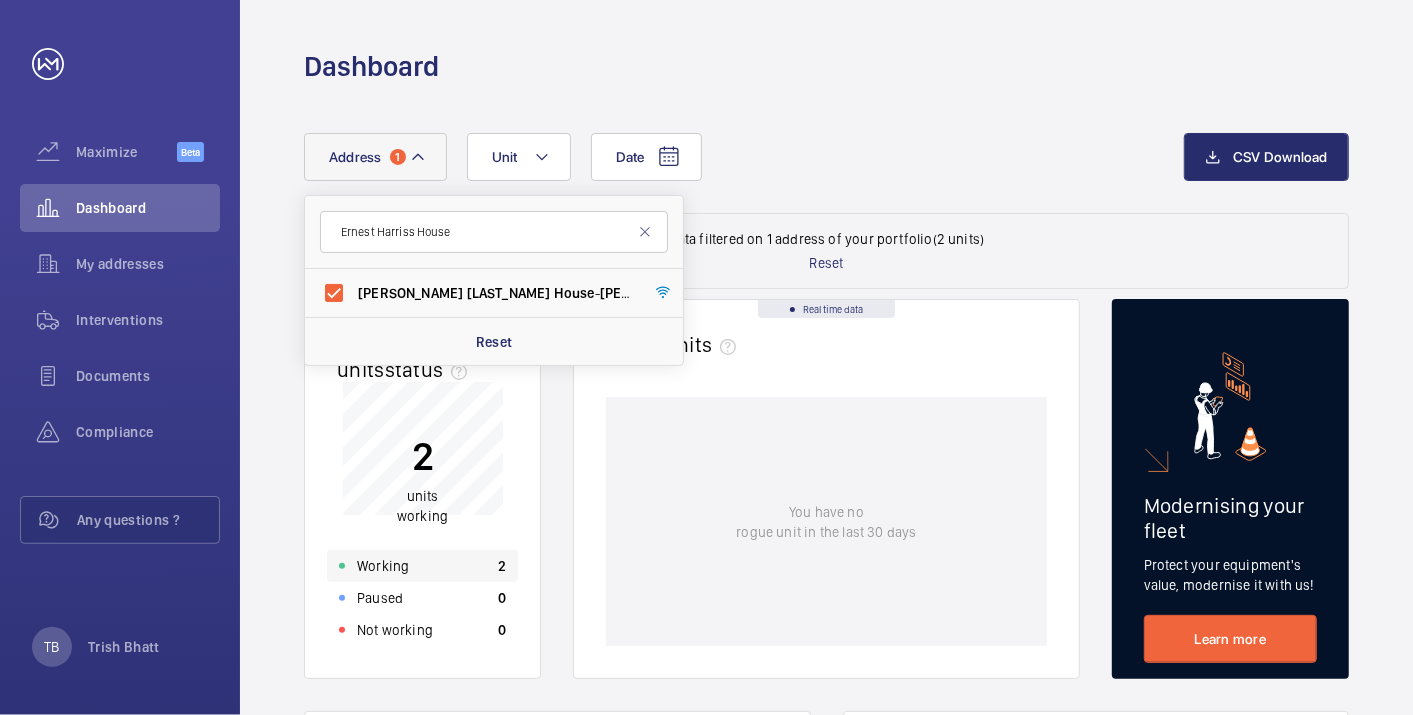 click on "Working" 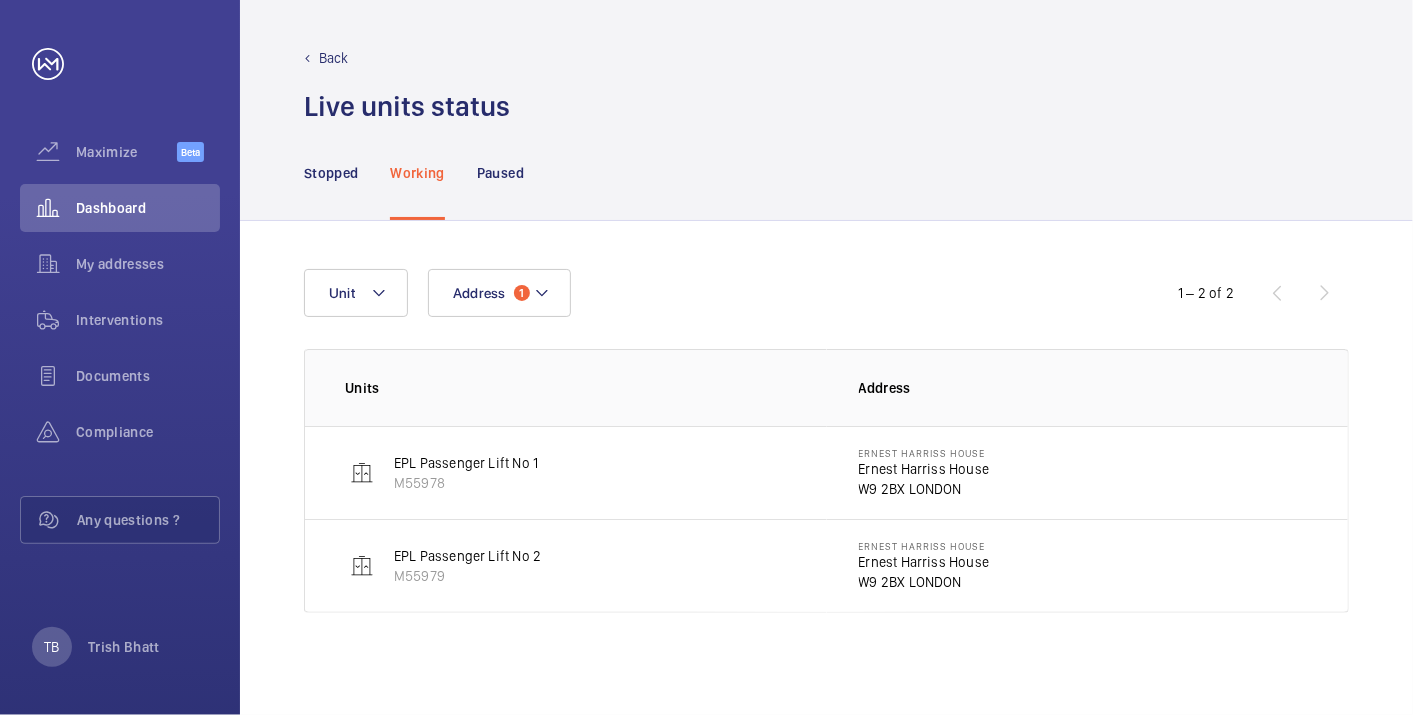 click on "W9 2BX LONDON" 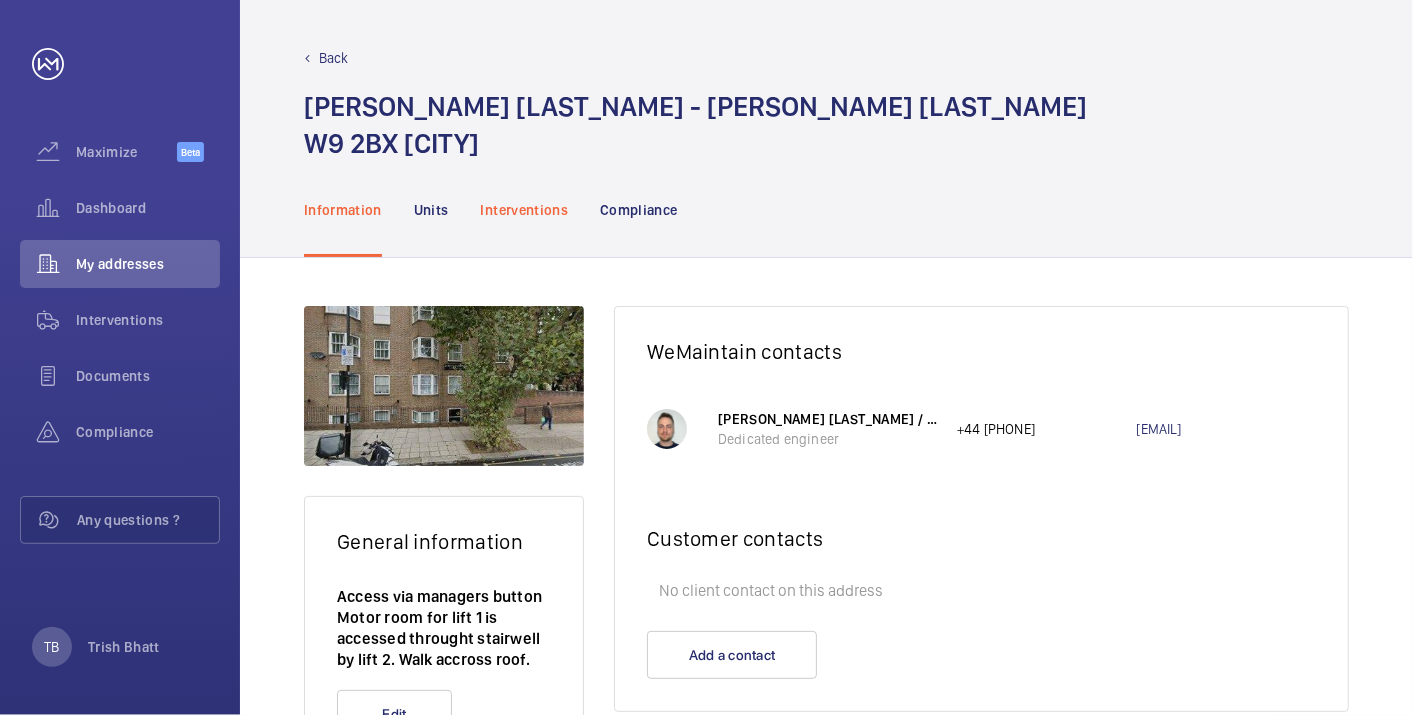 click on "Interventions" 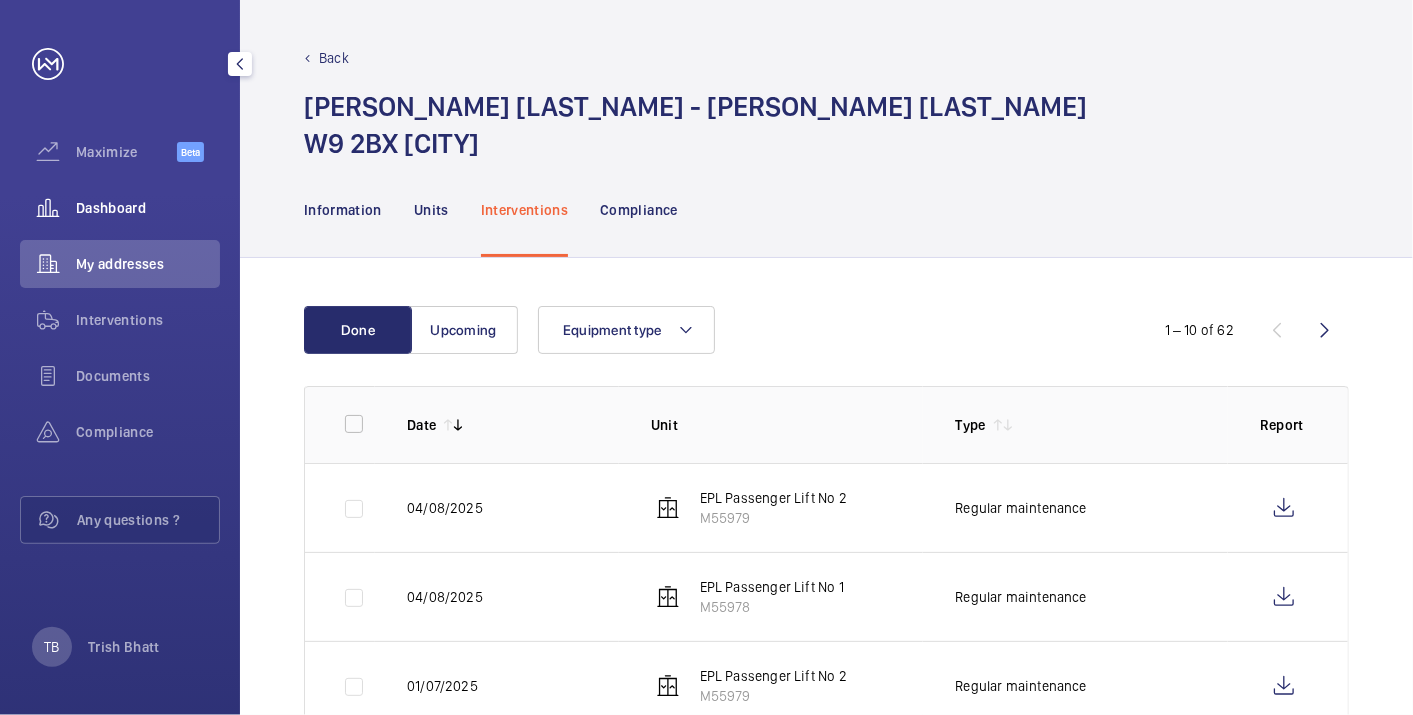 click on "Dashboard" 